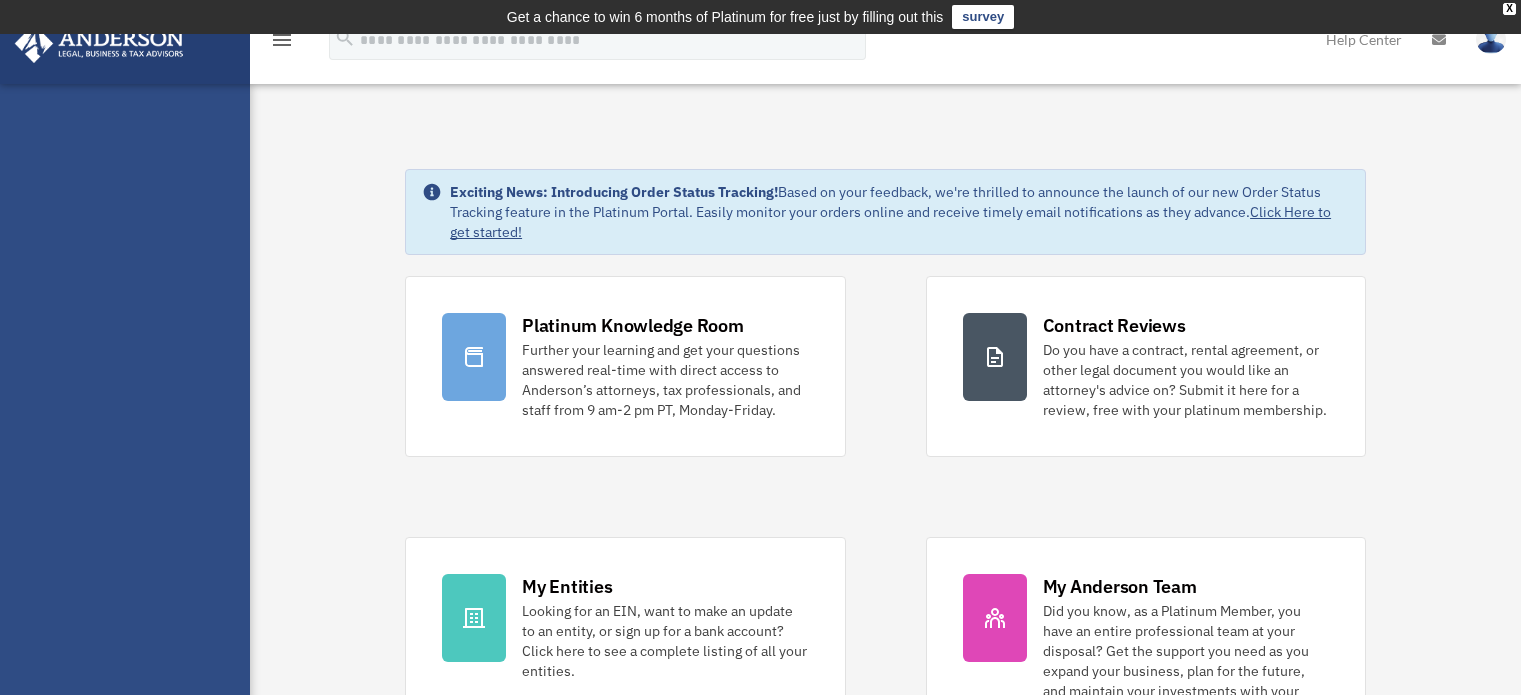 scroll, scrollTop: 0, scrollLeft: 0, axis: both 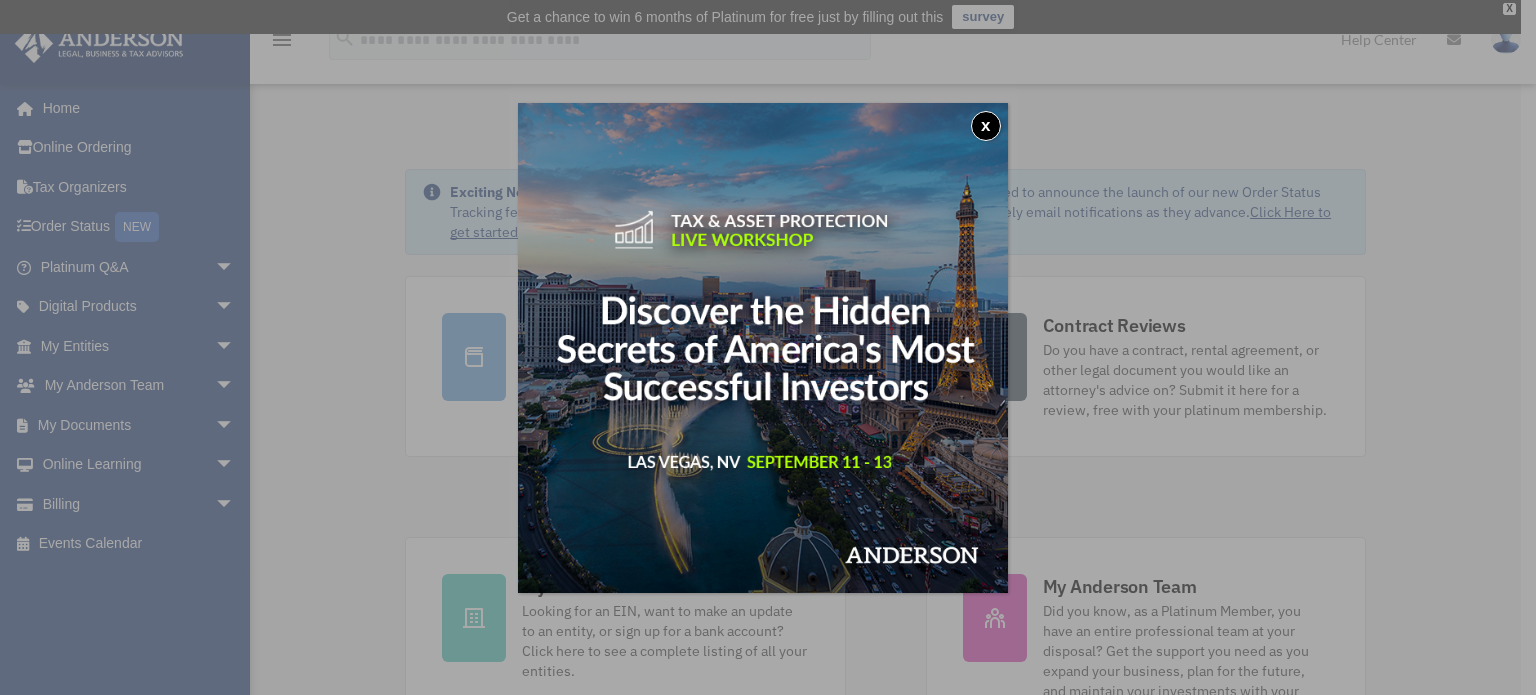 click on "x" at bounding box center (986, 126) 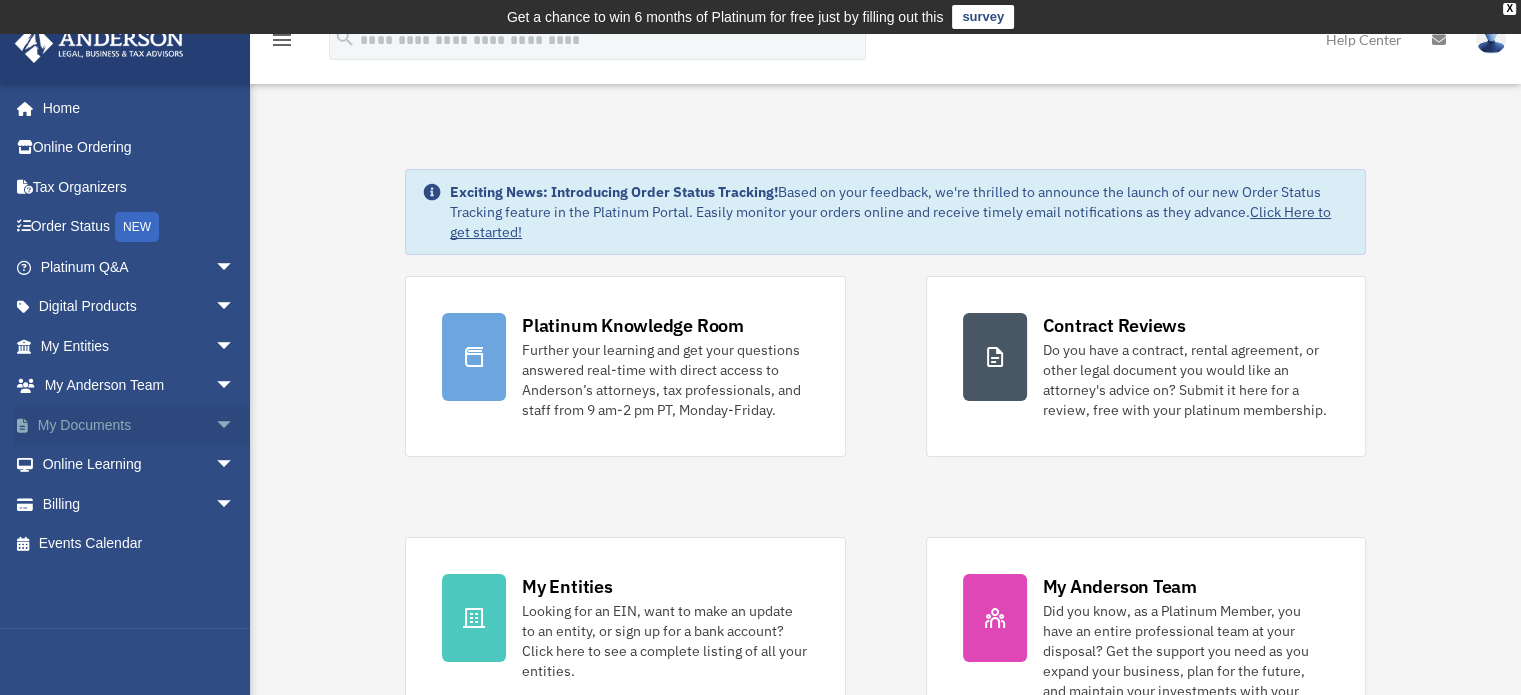 click on "arrow_drop_down" at bounding box center (235, 425) 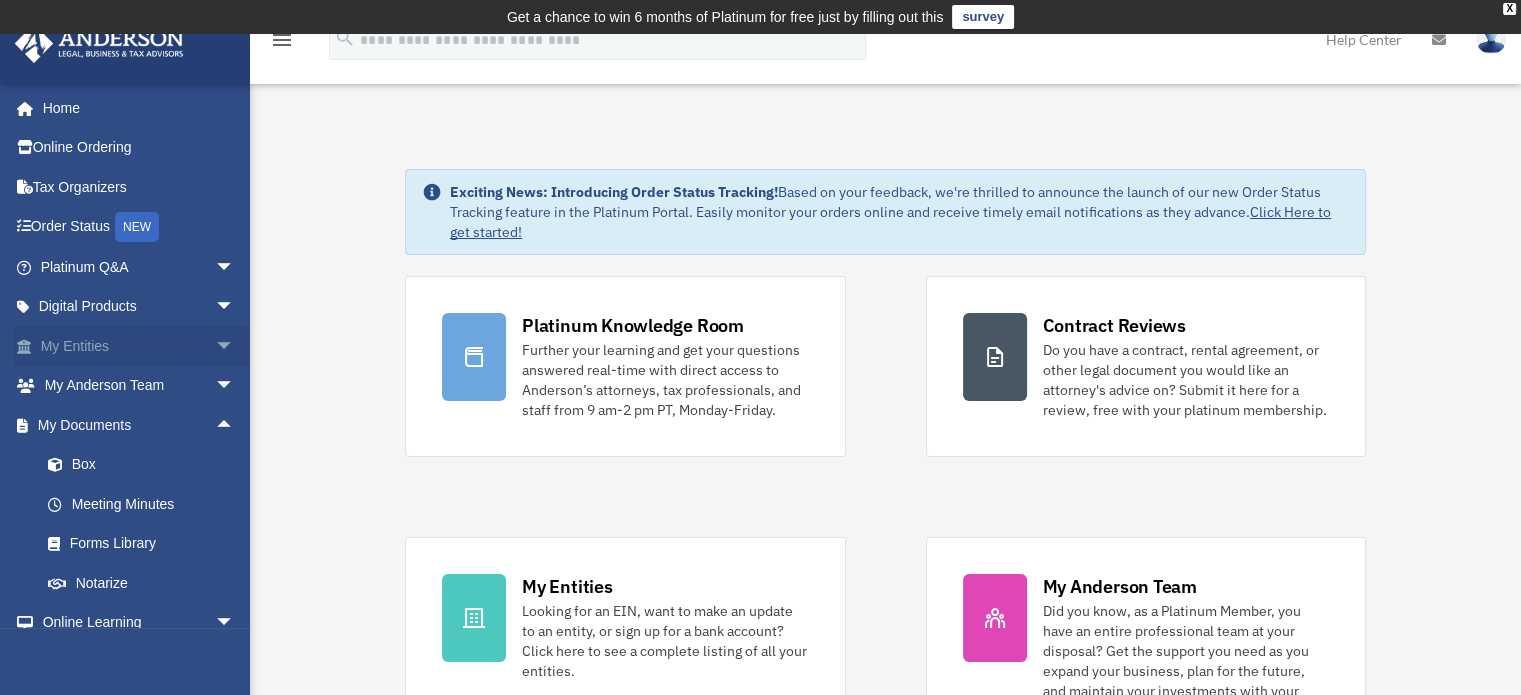 click on "arrow_drop_down" at bounding box center [235, 346] 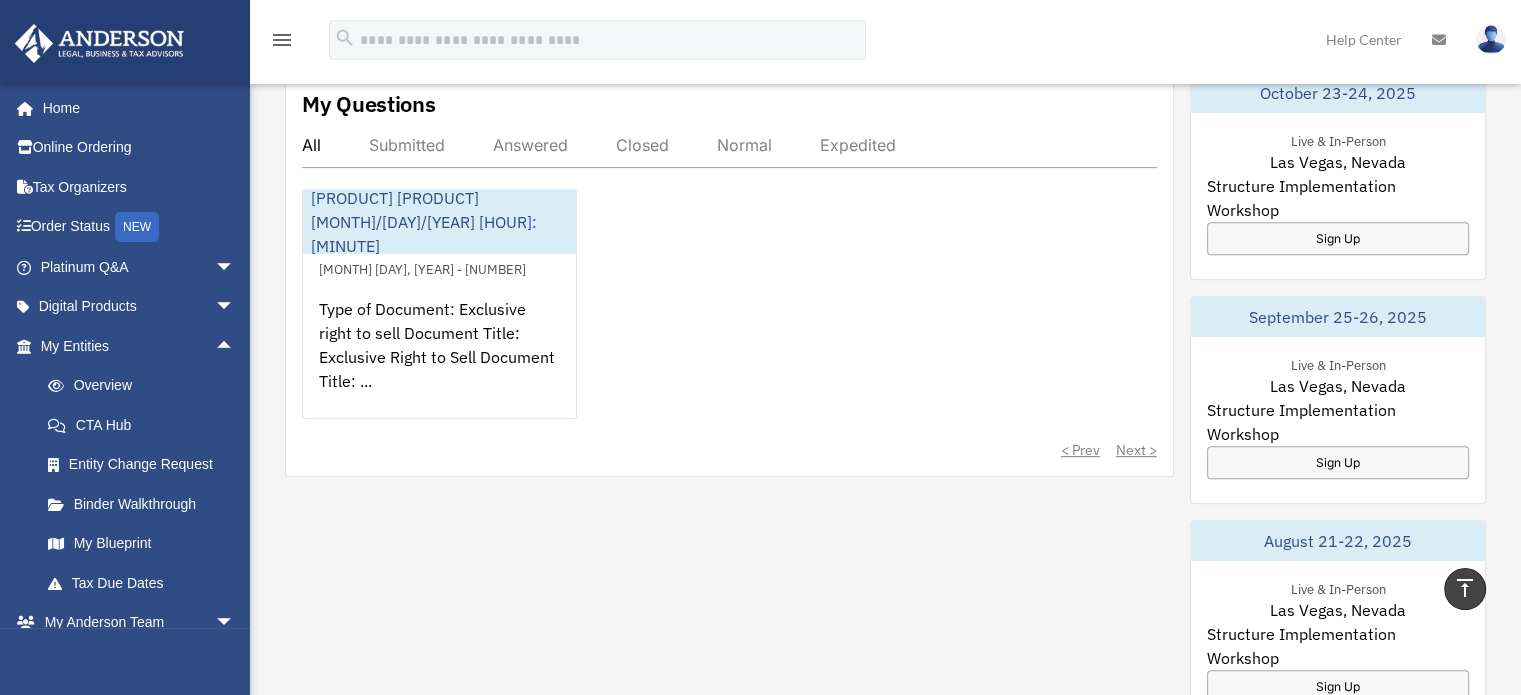 scroll, scrollTop: 793, scrollLeft: 0, axis: vertical 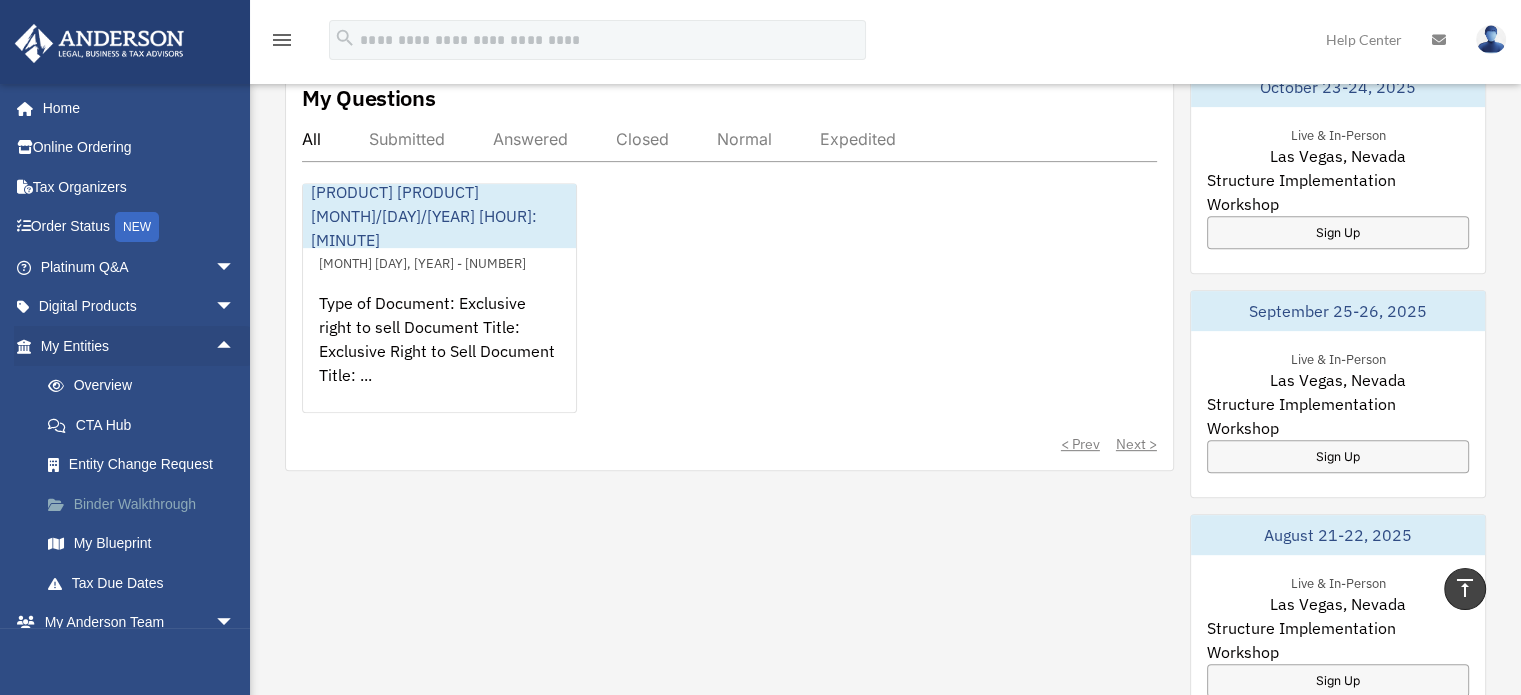 click on "Binder Walkthrough" at bounding box center [146, 504] 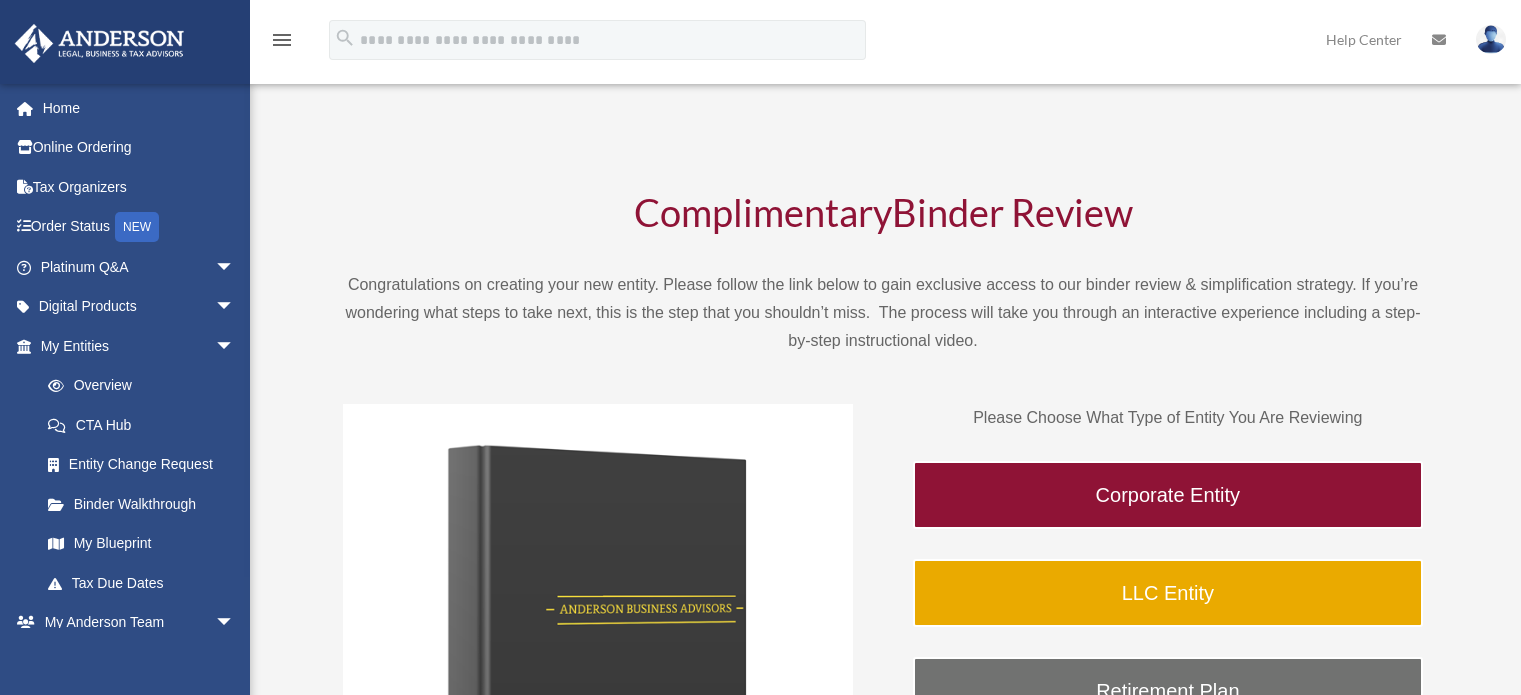 scroll, scrollTop: 0, scrollLeft: 0, axis: both 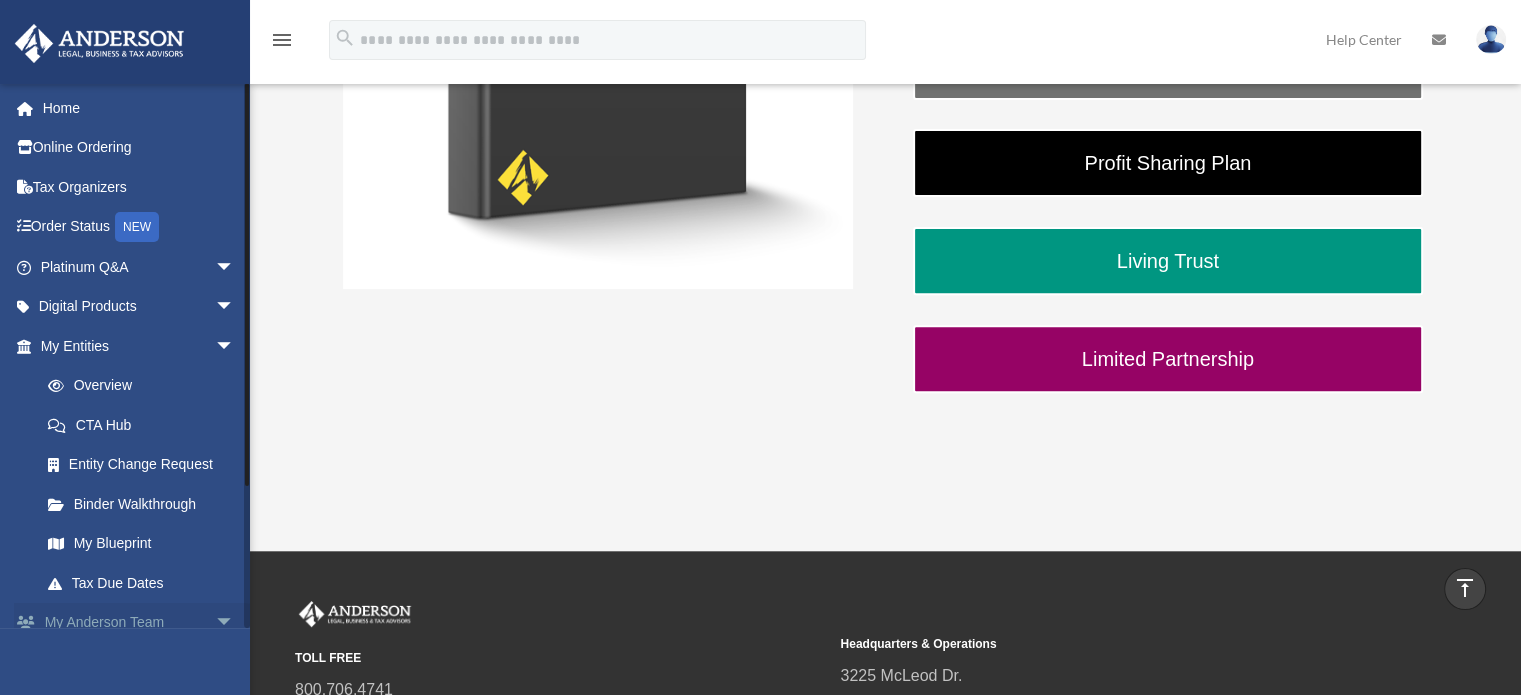 click on "arrow_drop_down" at bounding box center [235, 623] 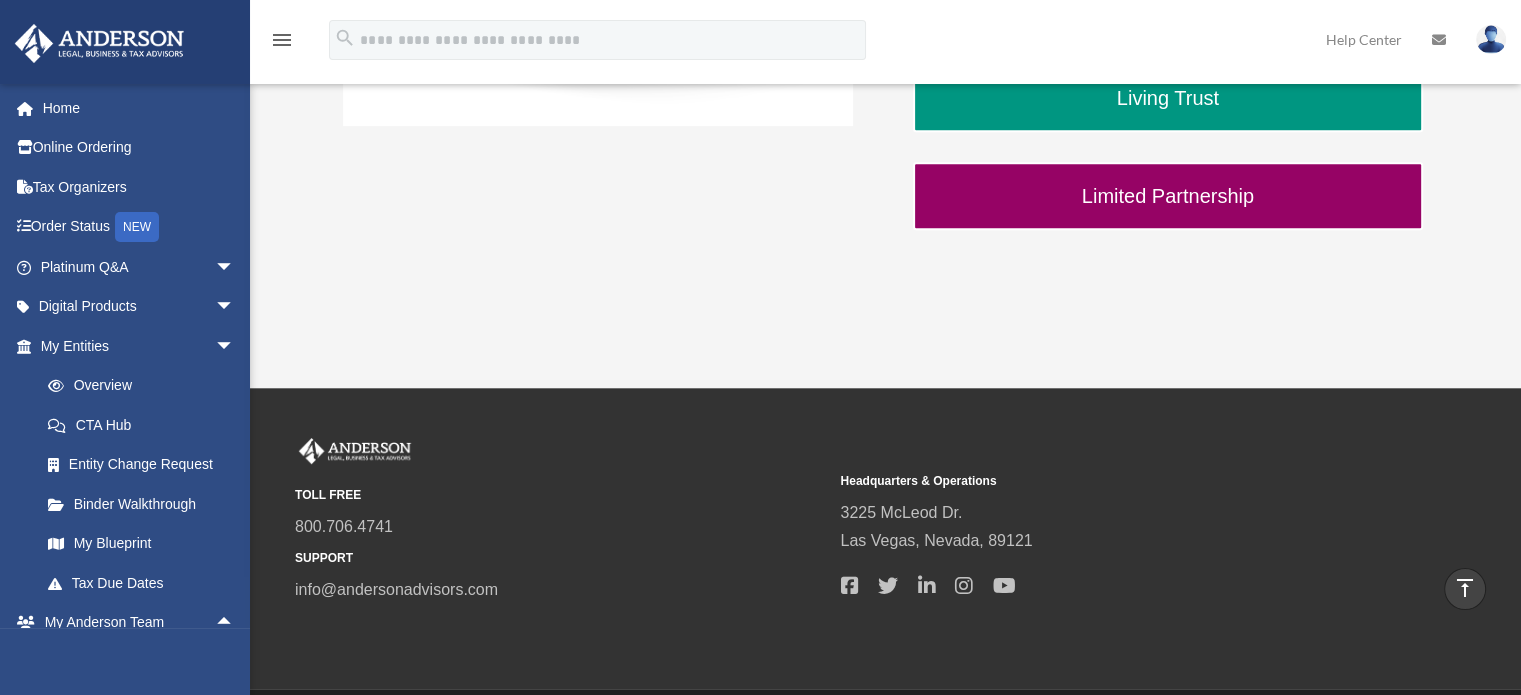 scroll, scrollTop: 832, scrollLeft: 0, axis: vertical 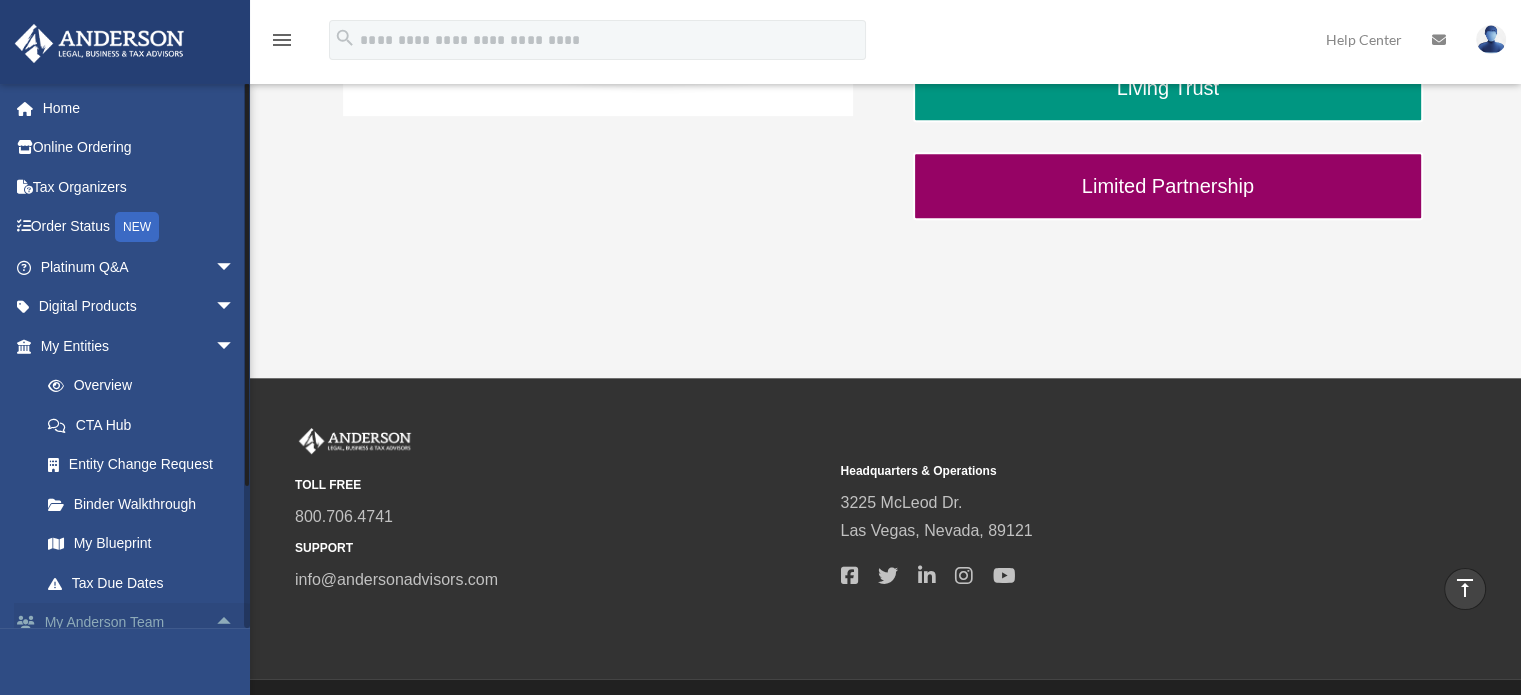 click on "My Anderson Team arrow_drop_up" at bounding box center (139, 623) 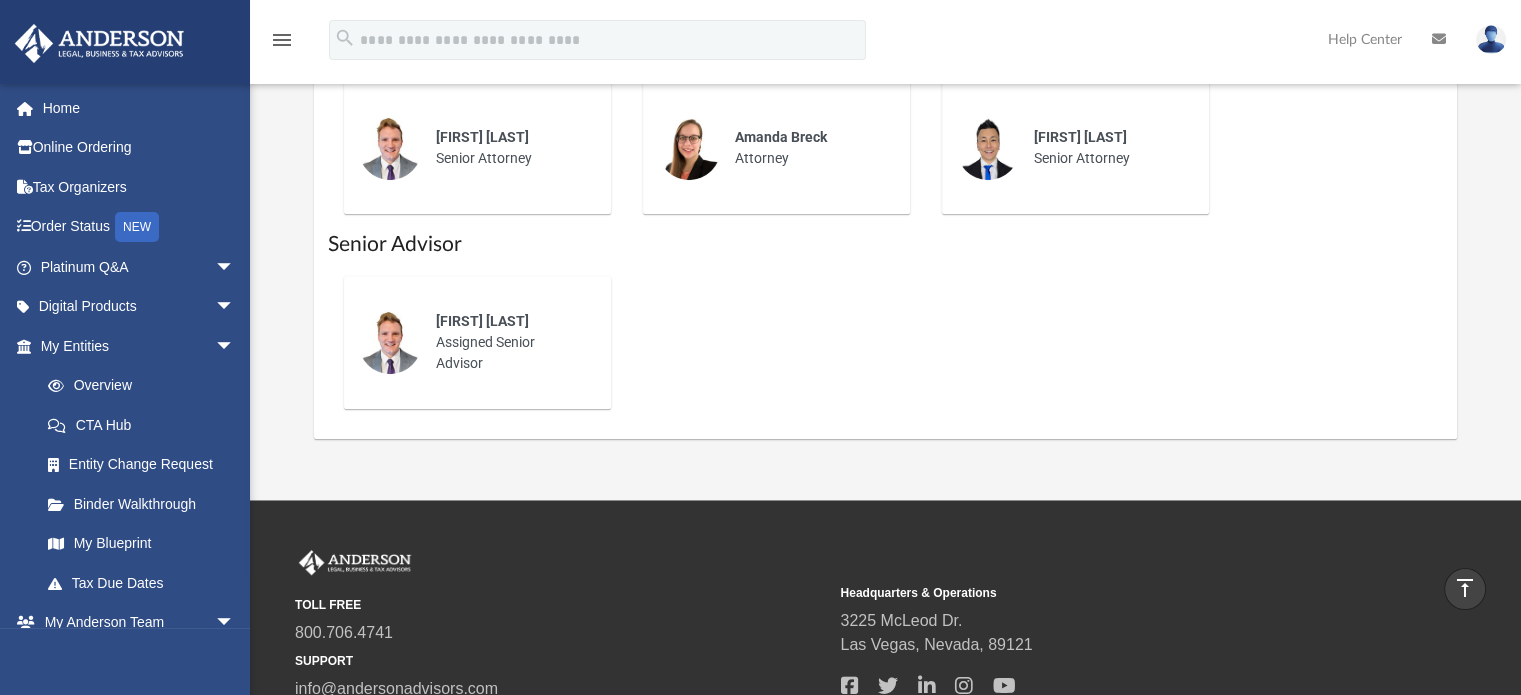 scroll, scrollTop: 1476, scrollLeft: 0, axis: vertical 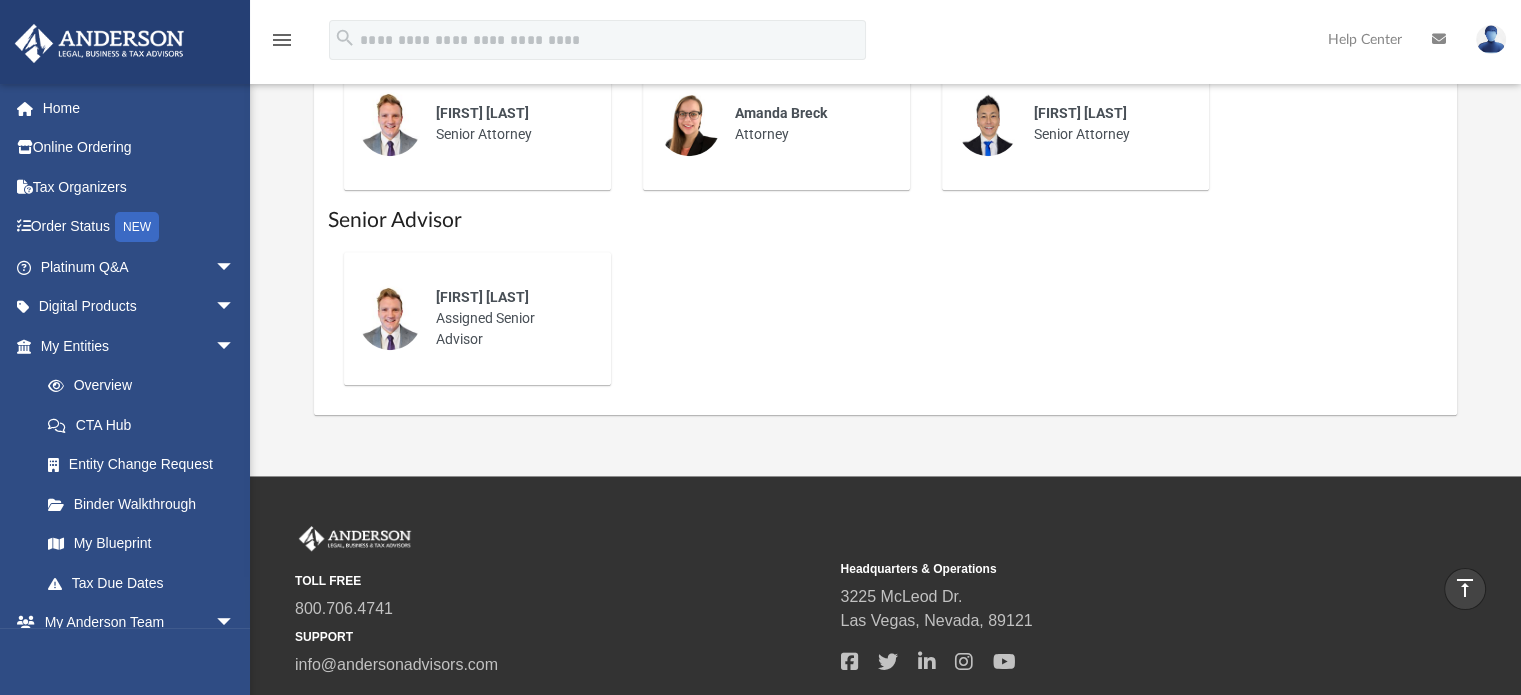 click on "Client Success Coordinators [FIRST] [LAST]  Client Success Coordinator [FIRST] [LAST]  Client Success Coordinator [FIRST] [LAST]  Client Success Coordinator [FIRST] [LAST]  Client Success Coordinator [FIRST] [LAST]  Client Success Coordinator [FIRST] [LAST]  Client Success Coordinator [FIRST] [LAST]  Client Success Coordinator Attorneys [FIRST] [LAST]  Senior Attorney [FIRST] [LAST]  Attorney [FIRST] [LAST]  Senior Attorney Senior Advisor [FIRST] [LAST]  Assigned Senior Advisor" at bounding box center [886, -56] 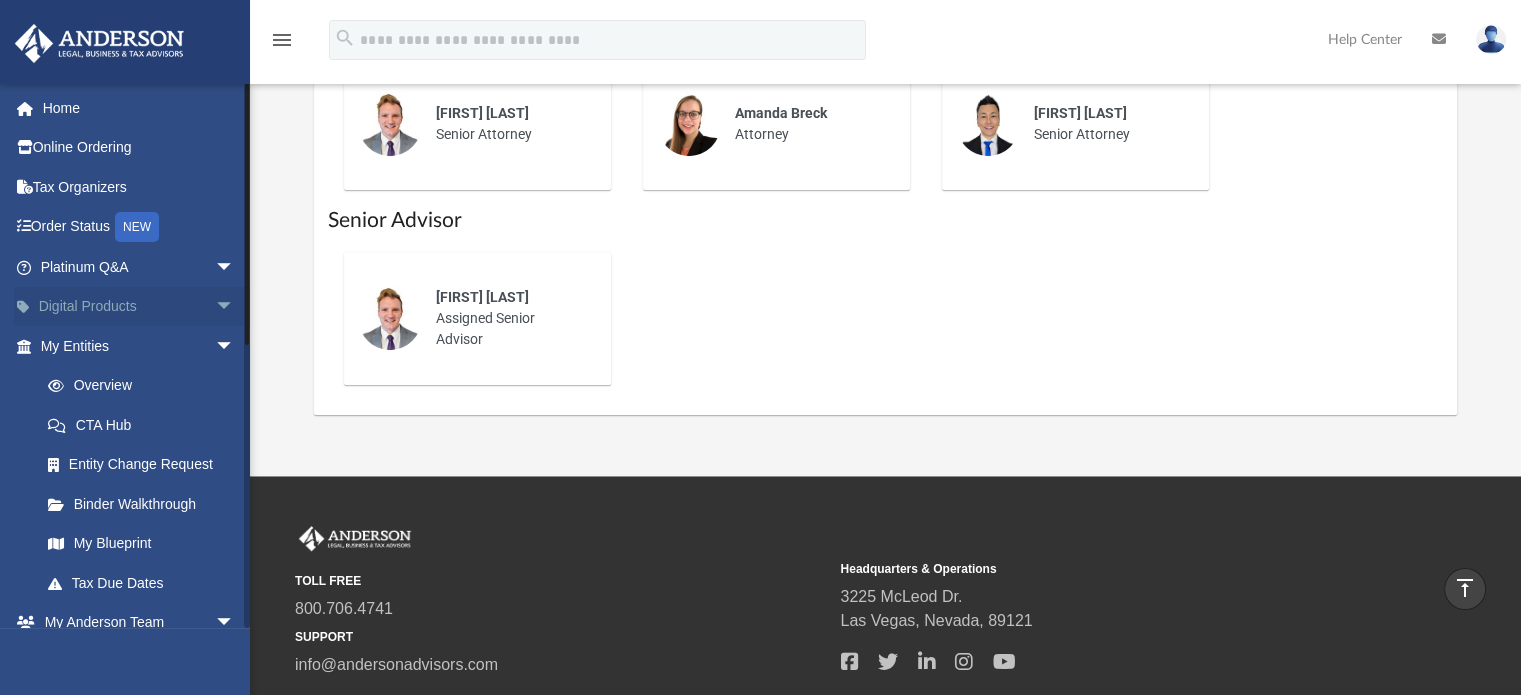click on "arrow_drop_down" at bounding box center [235, 307] 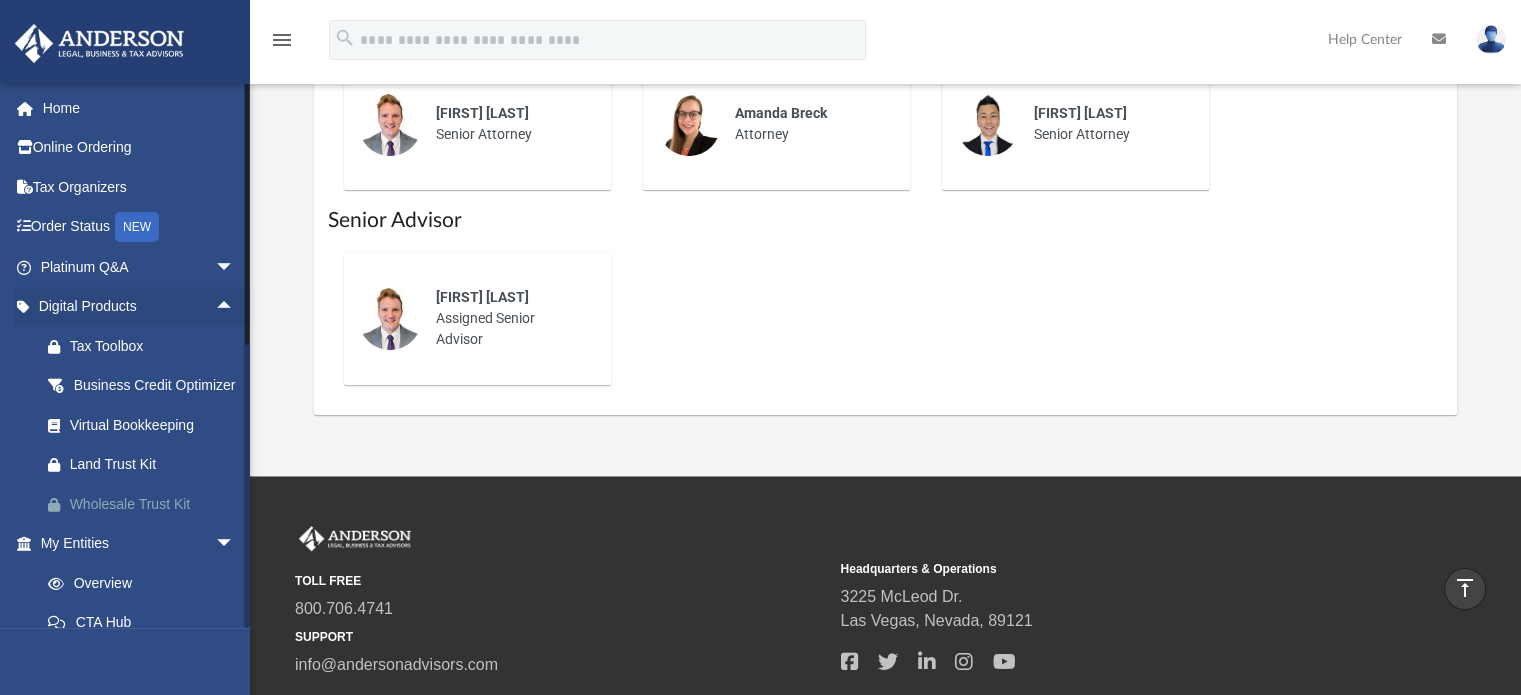 click on "Wholesale Trust Kit" at bounding box center [155, 504] 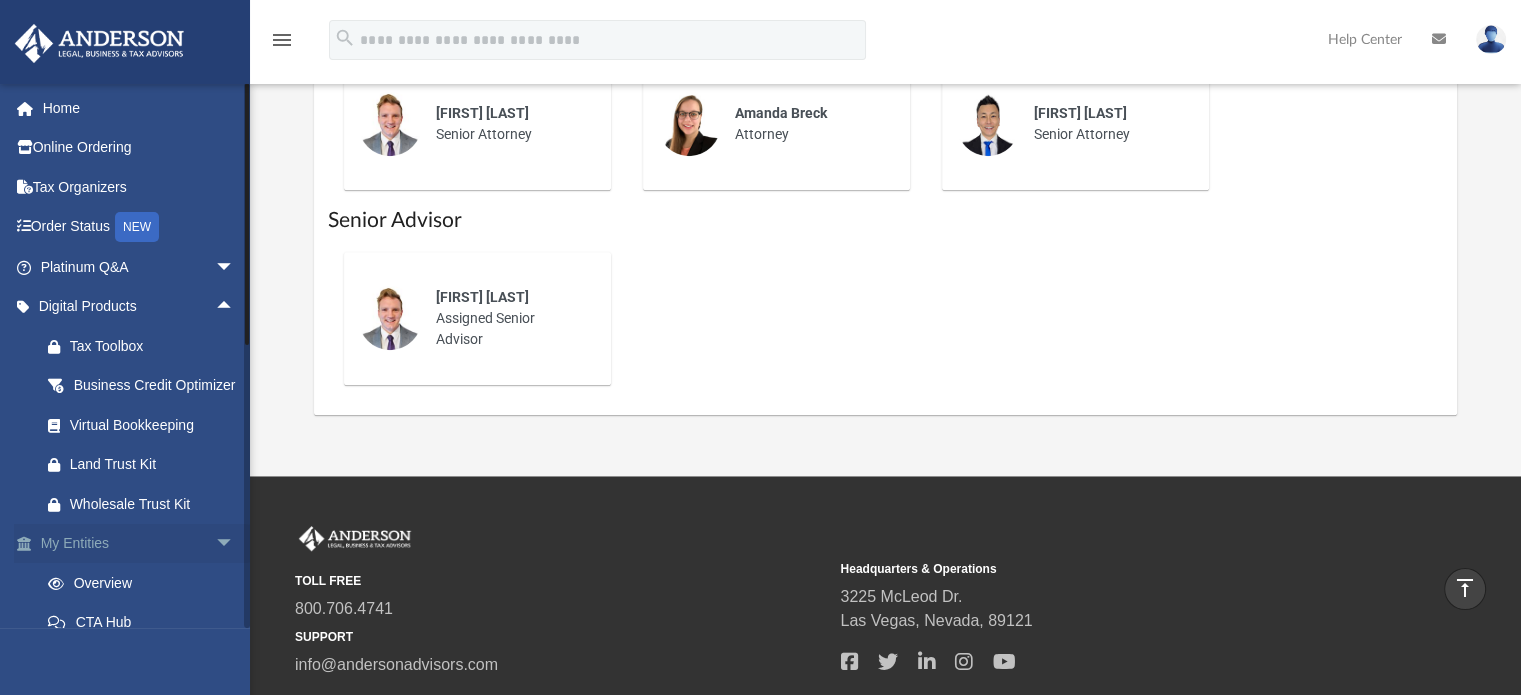 click on "arrow_drop_down" at bounding box center (235, 544) 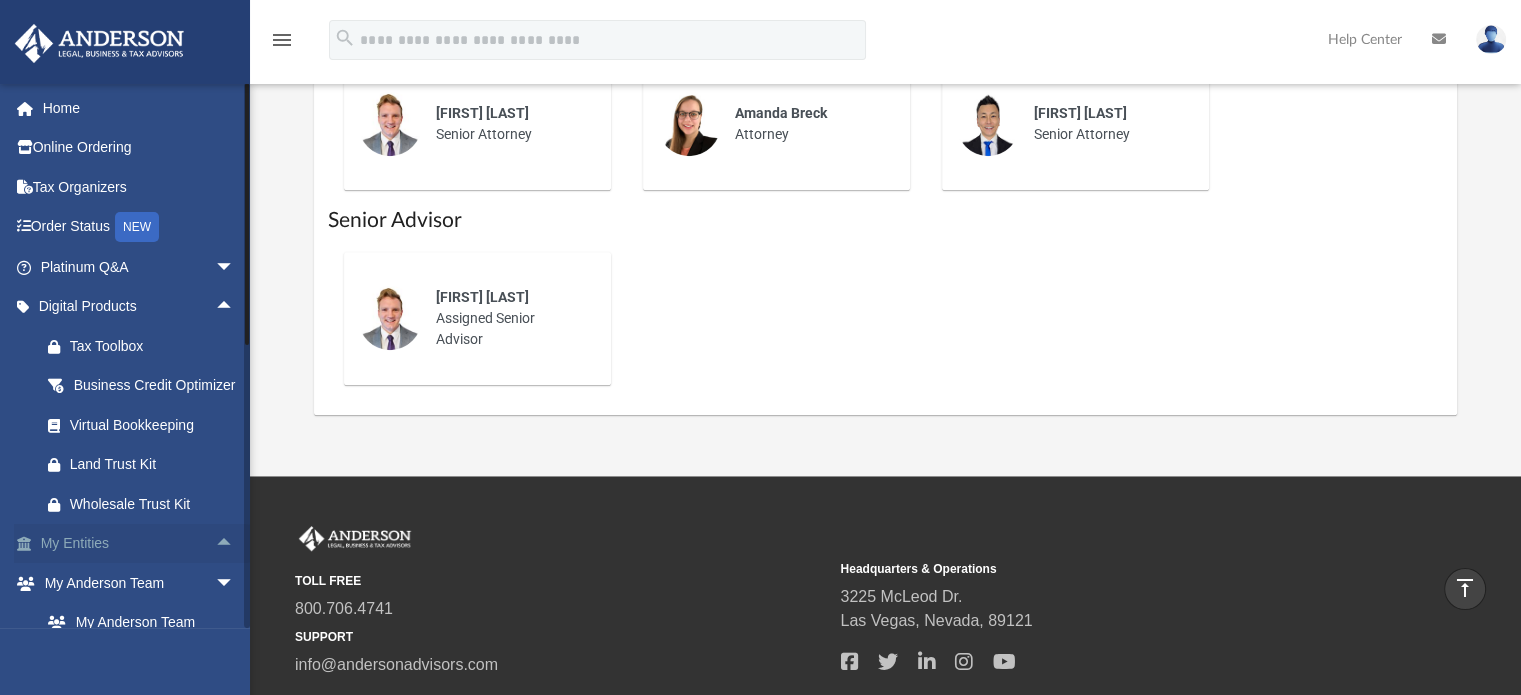 click on "arrow_drop_up" at bounding box center [235, 544] 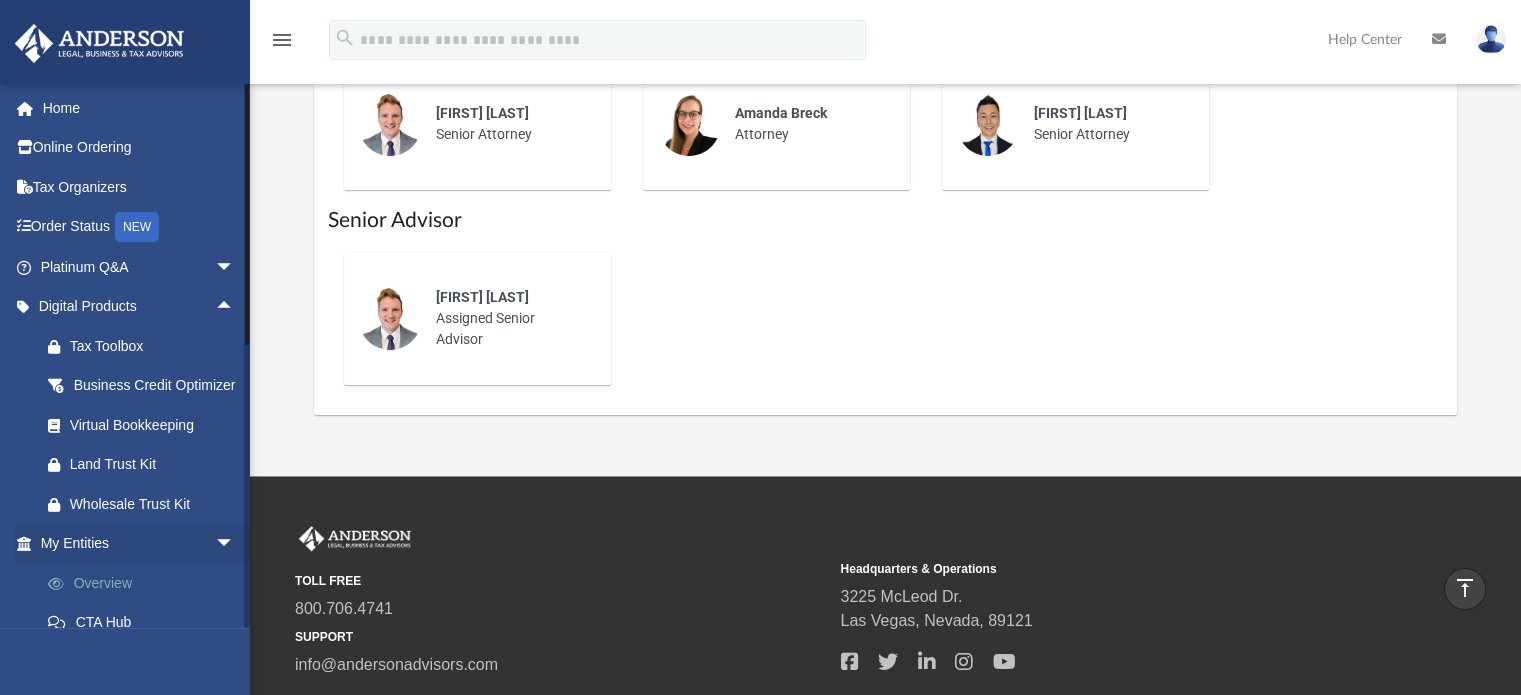 click on "Overview" at bounding box center [146, 583] 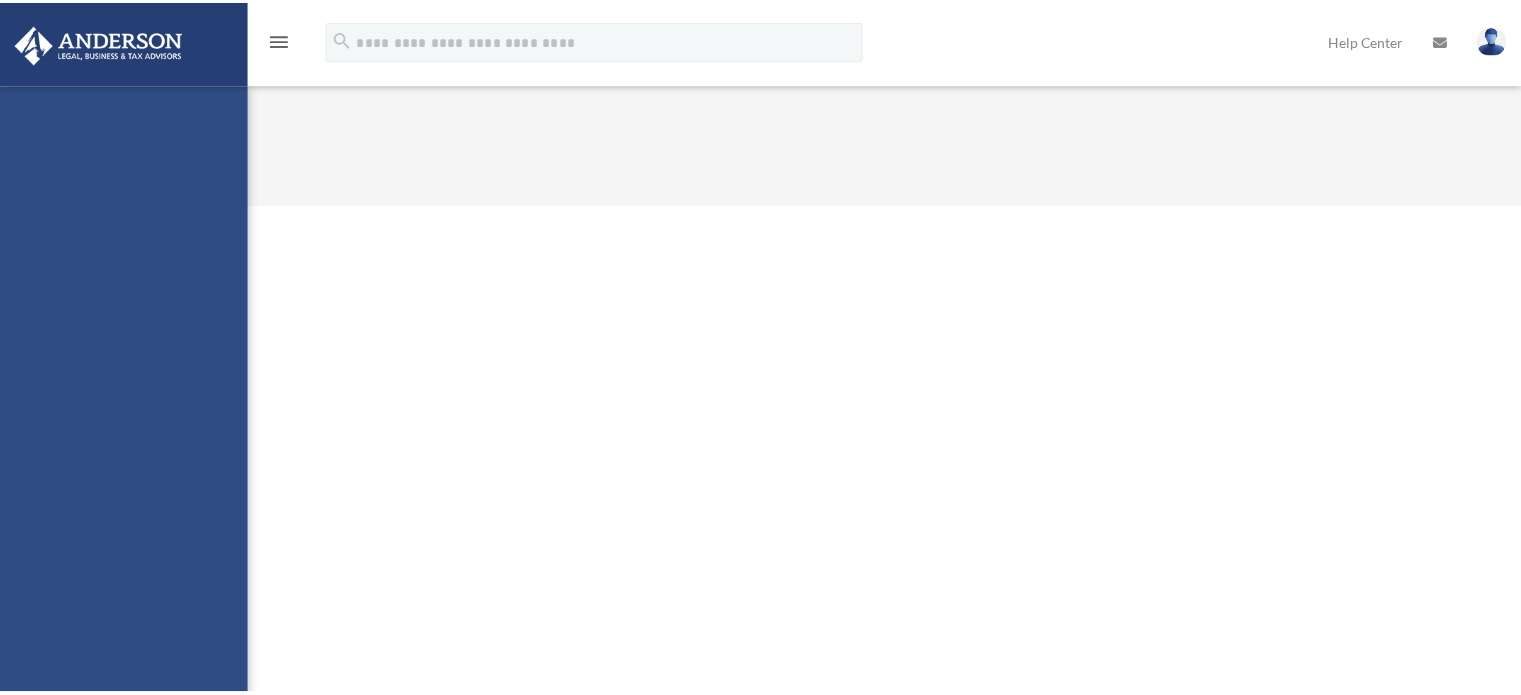 scroll, scrollTop: 0, scrollLeft: 0, axis: both 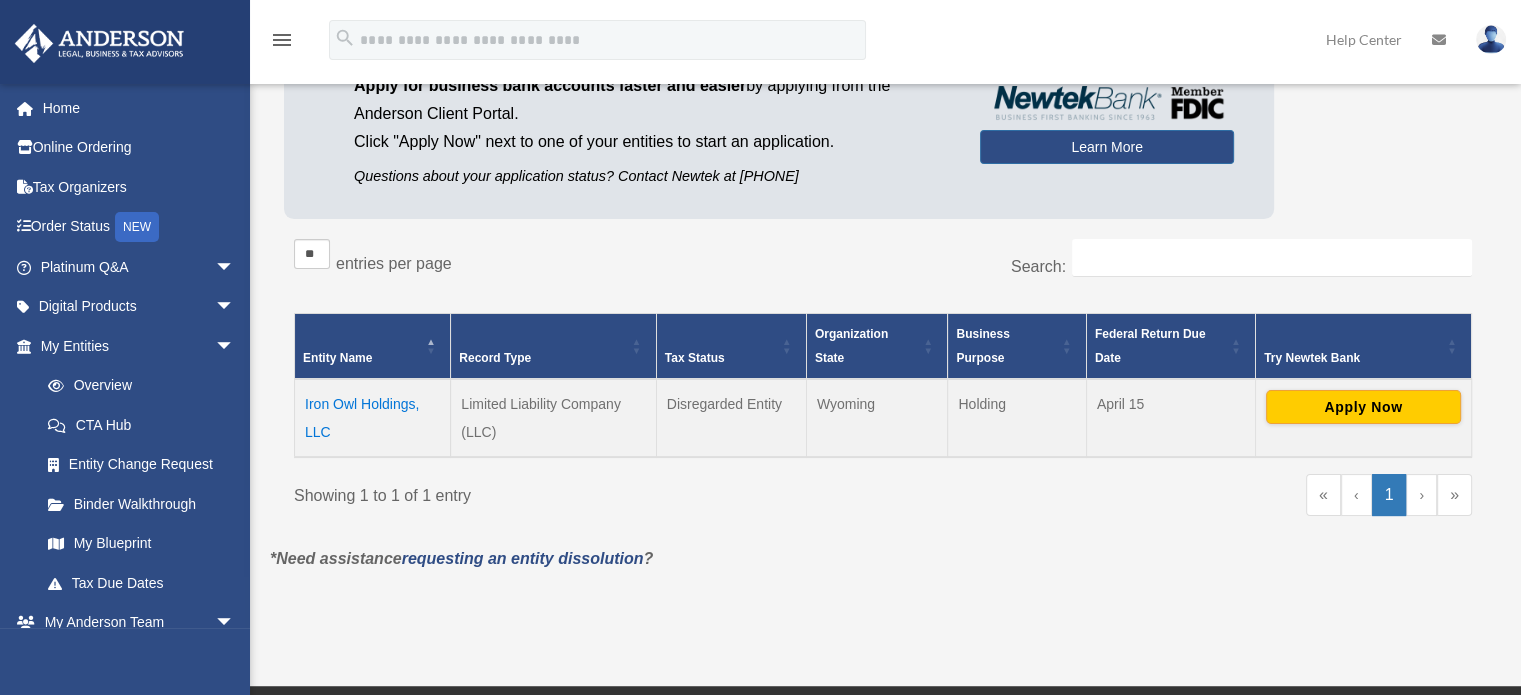 click on "Iron Owl Holdings, LLC" at bounding box center (373, 418) 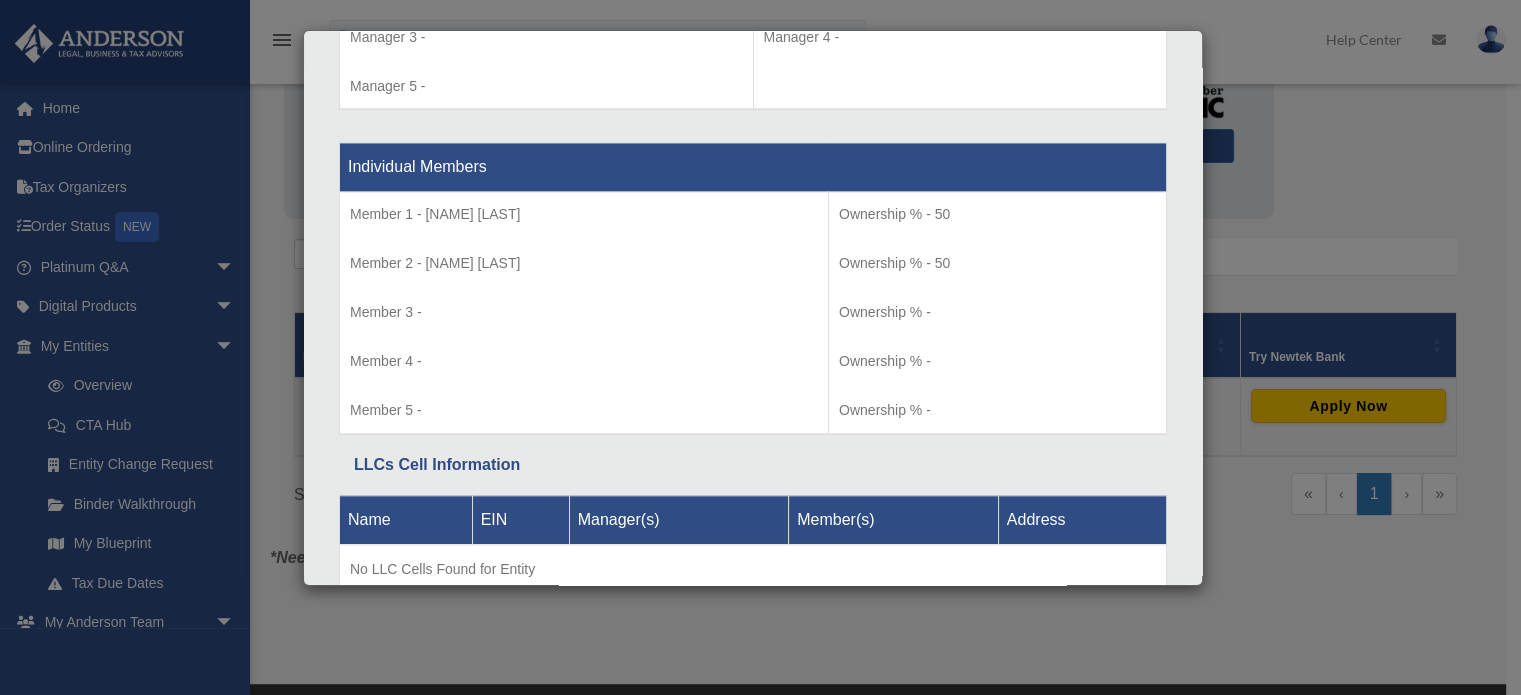scroll, scrollTop: 2048, scrollLeft: 0, axis: vertical 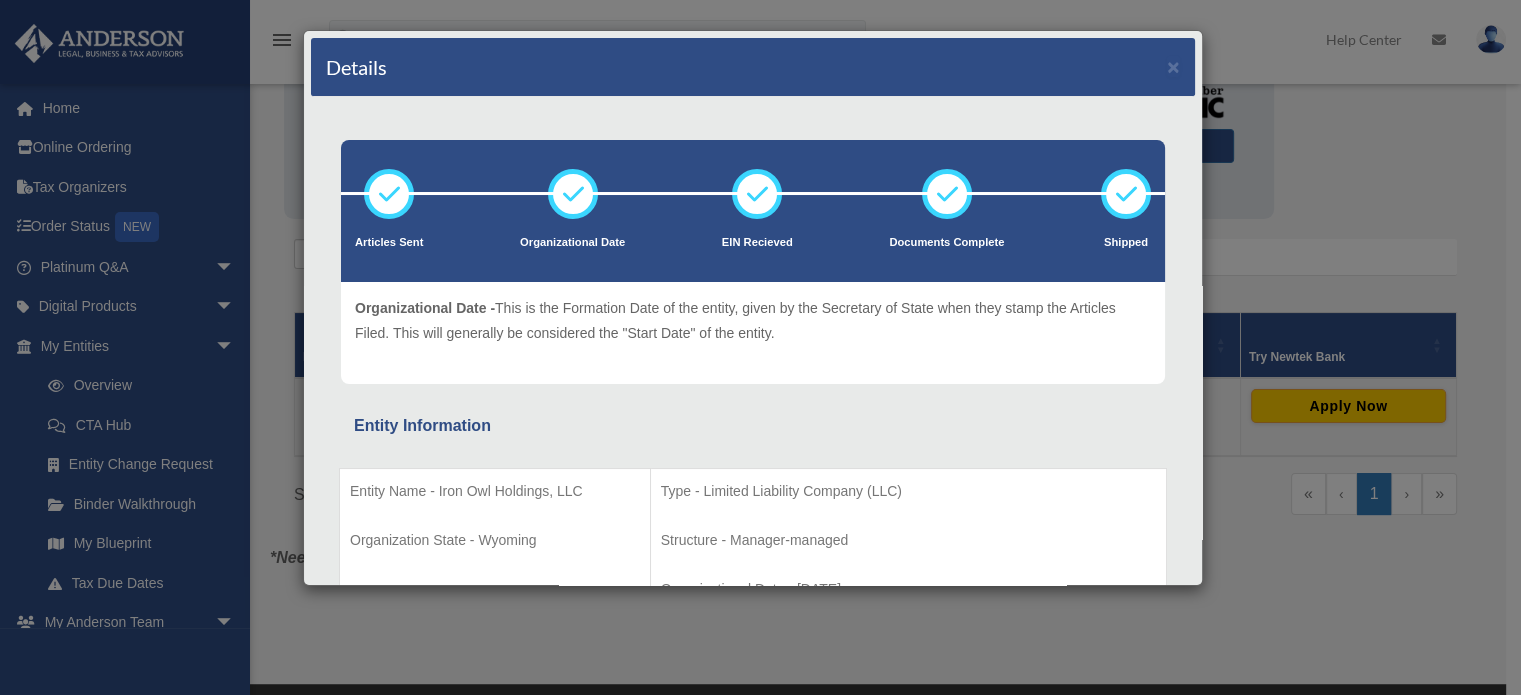 click on "Details
×
Articles Sent
Organizational Date" at bounding box center (760, 347) 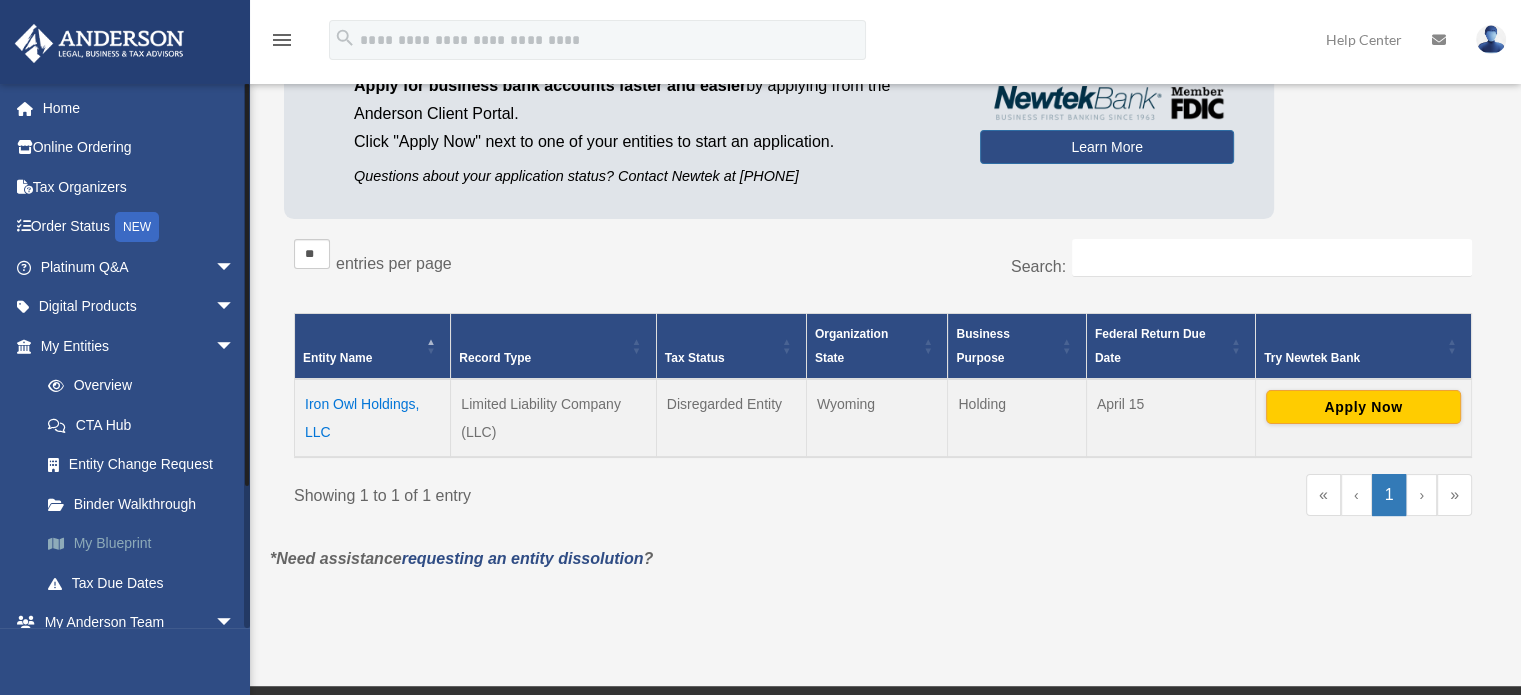 click on "My Blueprint" at bounding box center [146, 544] 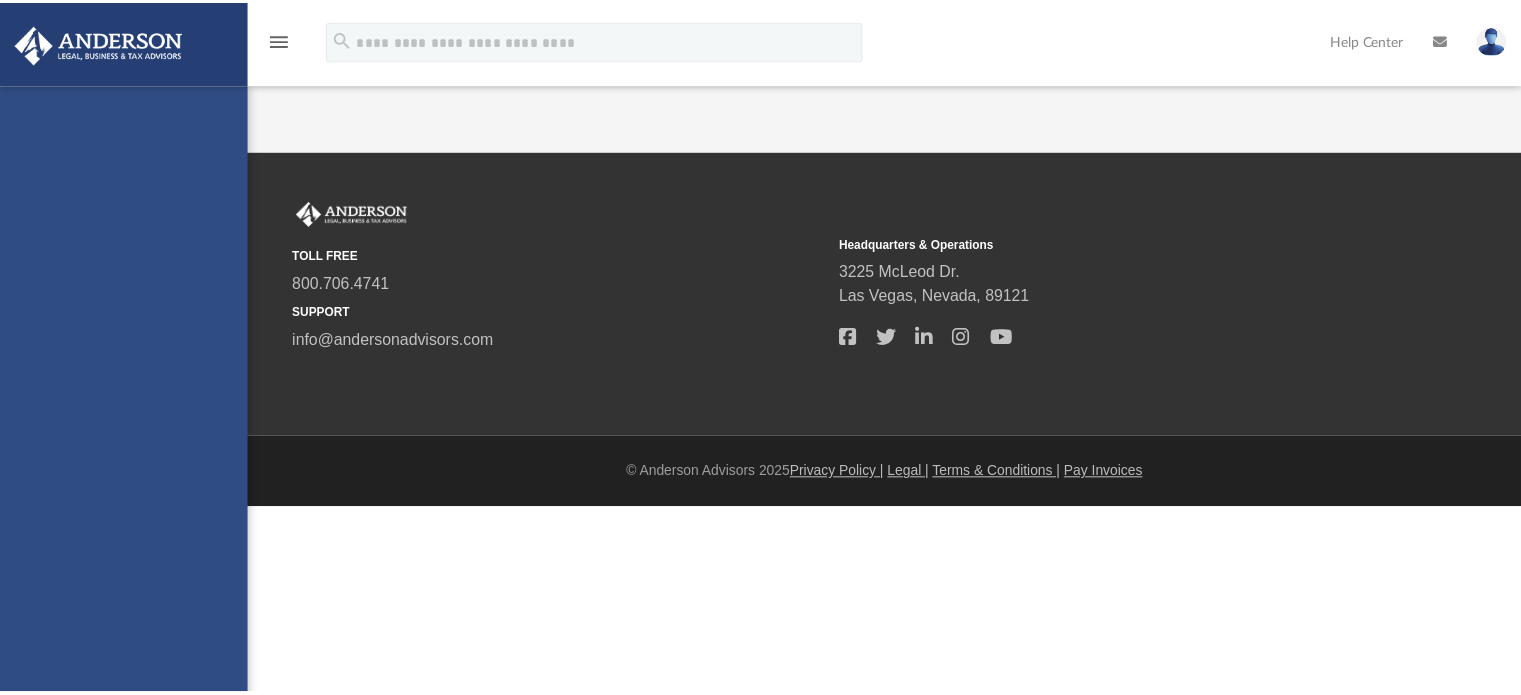 scroll, scrollTop: 0, scrollLeft: 0, axis: both 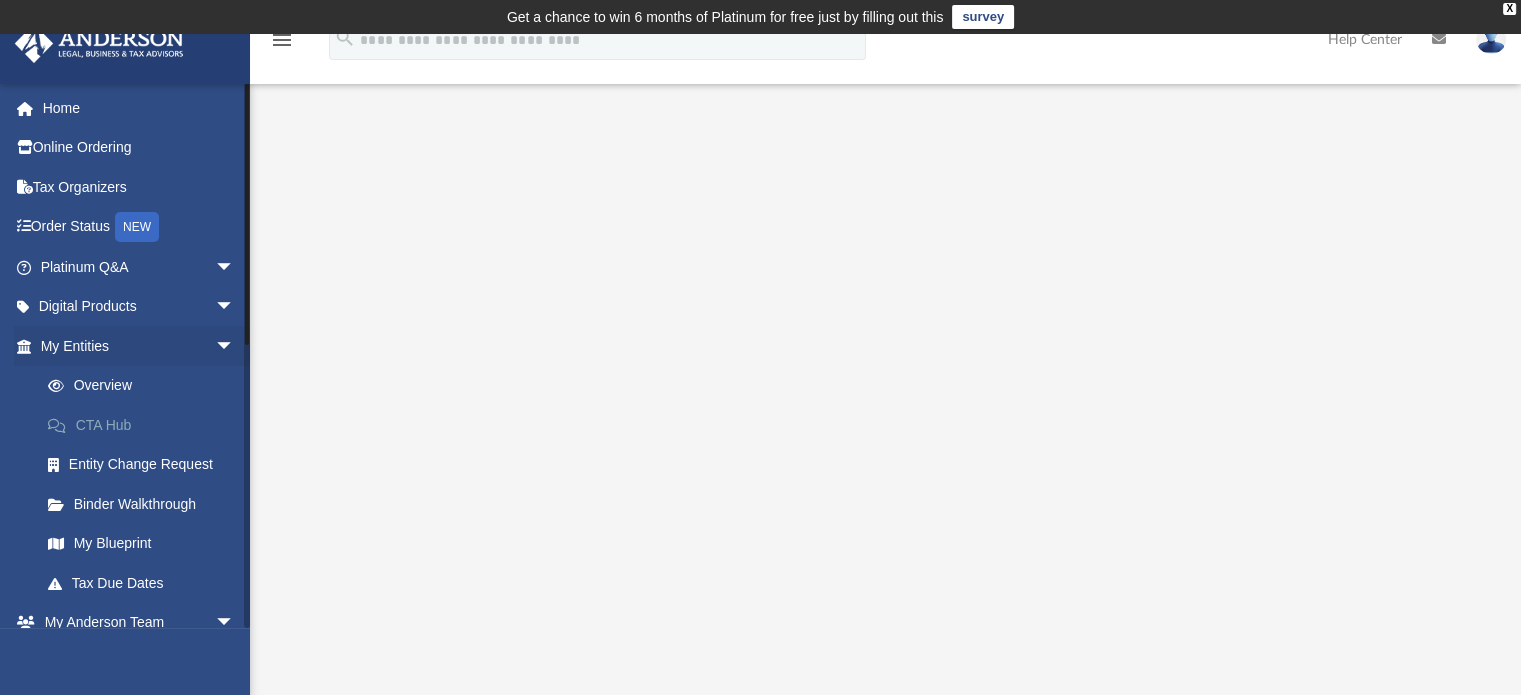 click on "CTA Hub" at bounding box center [146, 425] 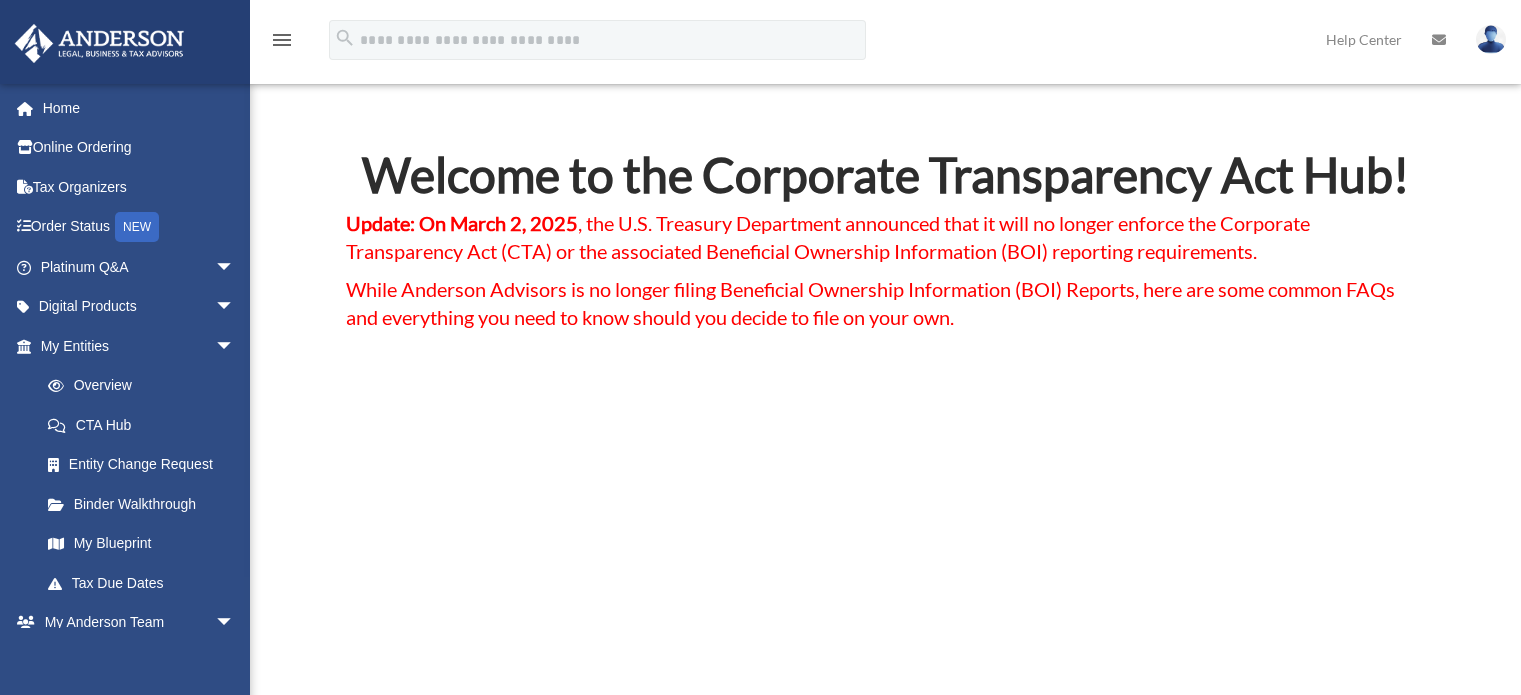 scroll, scrollTop: 0, scrollLeft: 0, axis: both 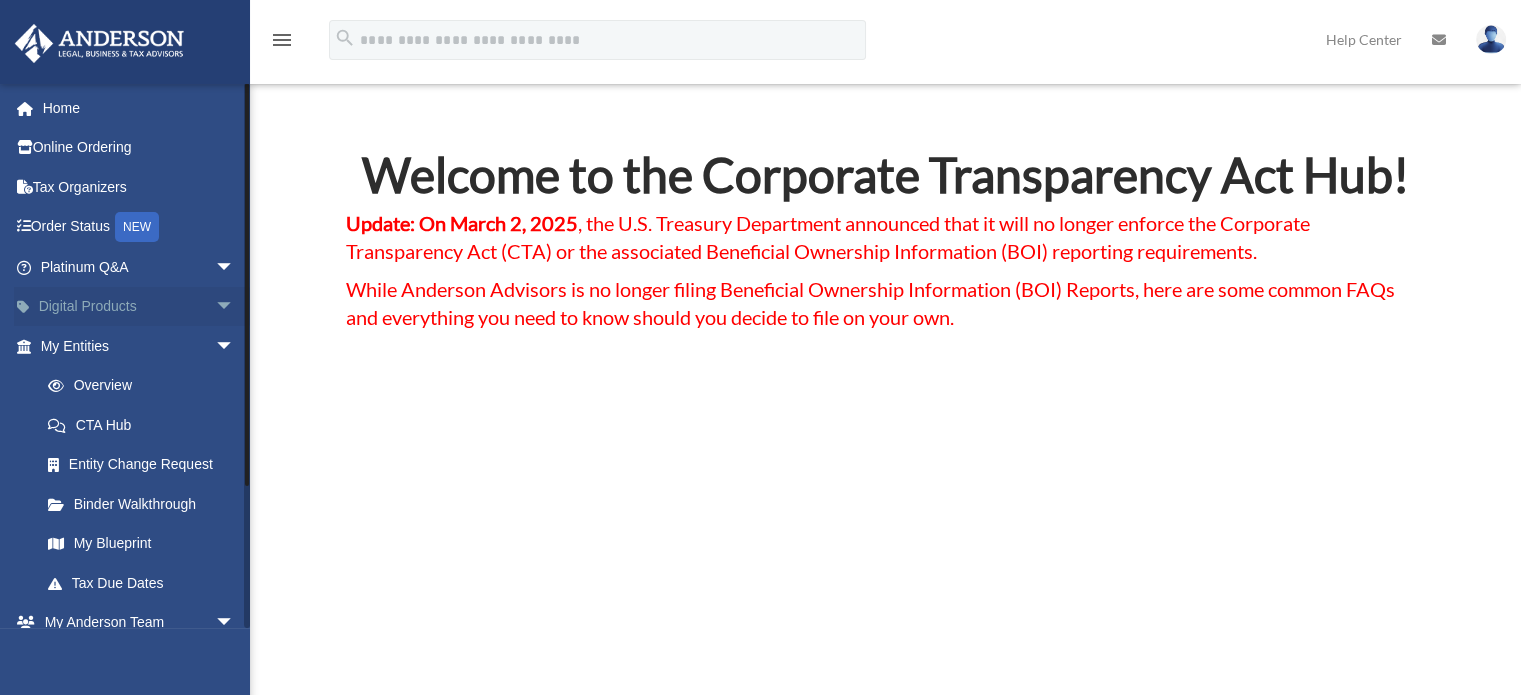 click on "arrow_drop_down" at bounding box center [235, 307] 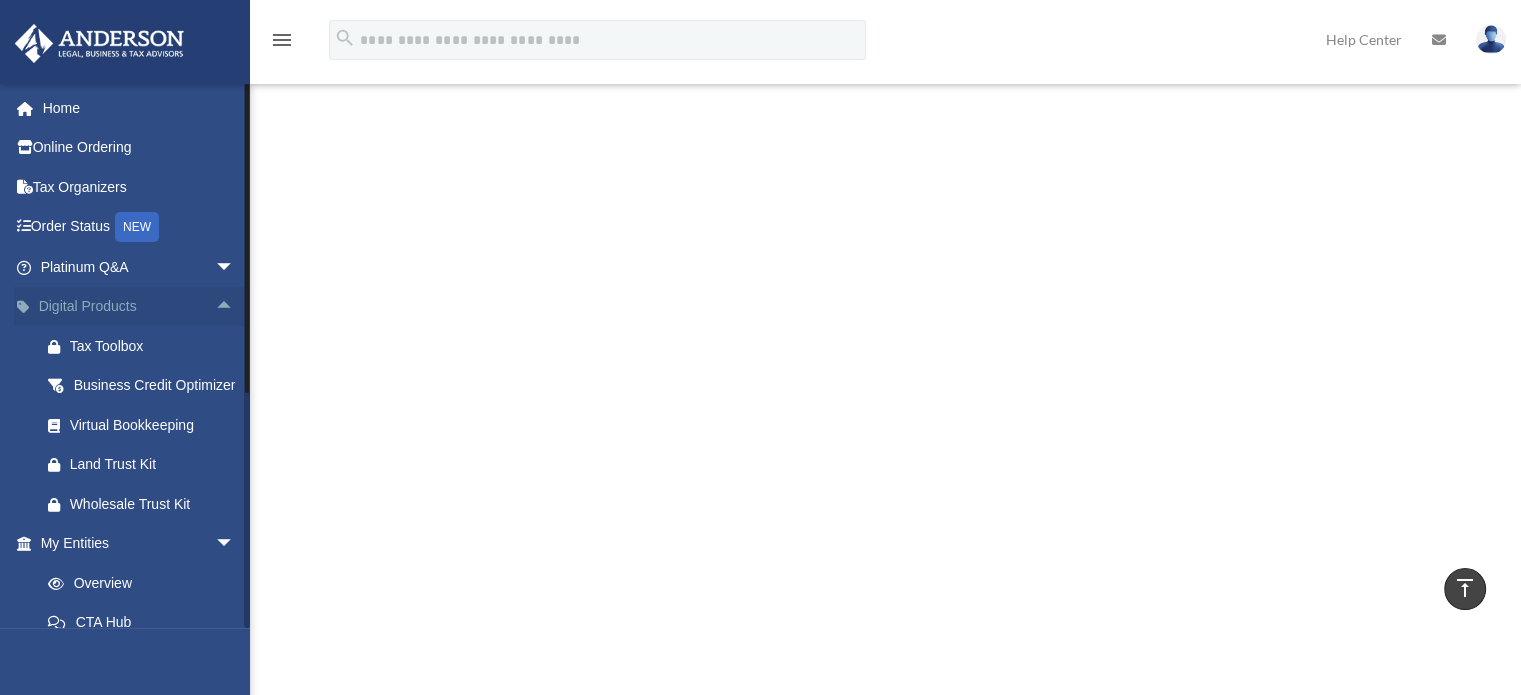 scroll, scrollTop: 302, scrollLeft: 0, axis: vertical 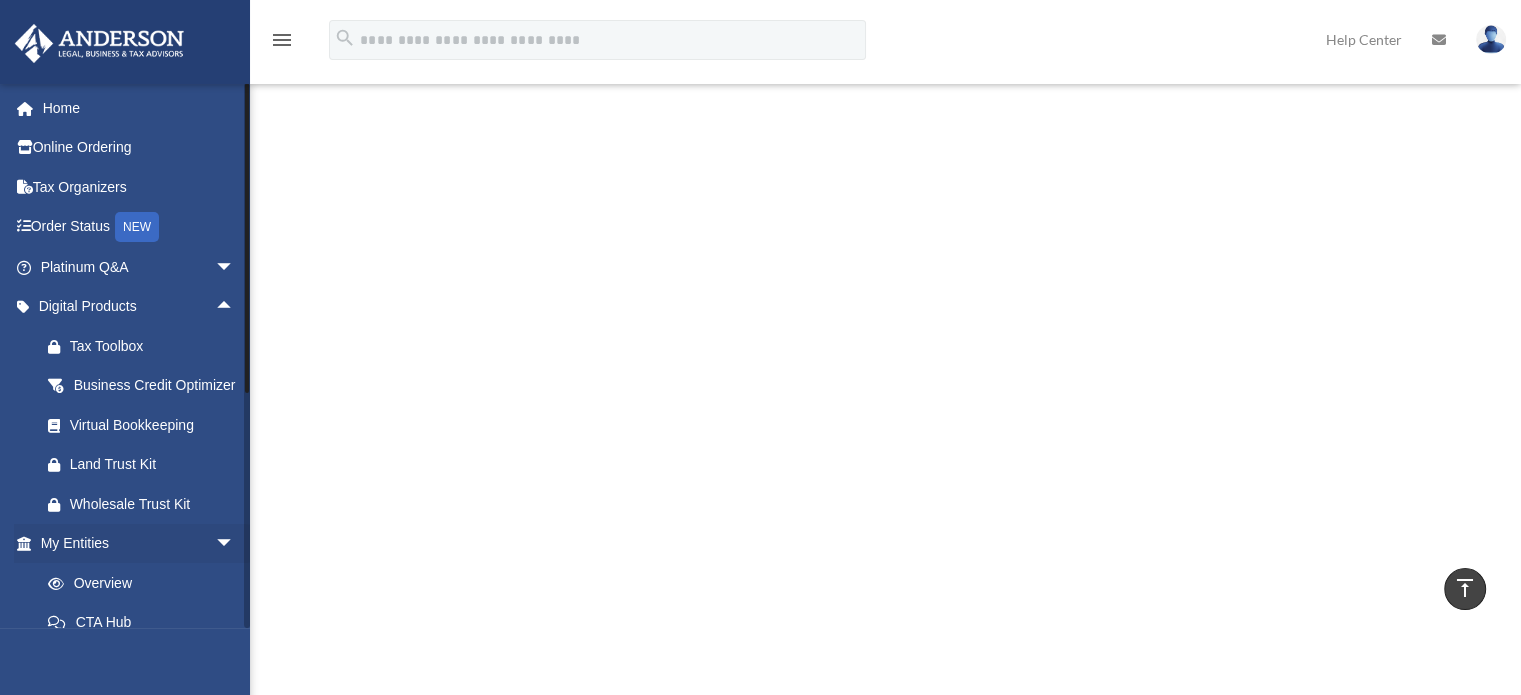 click on "My Entities arrow_drop_down
Overview
CTA Hub
Entity Change Request
Binder Walkthrough
My Blueprint
Tax Due Dates" at bounding box center [132, 662] 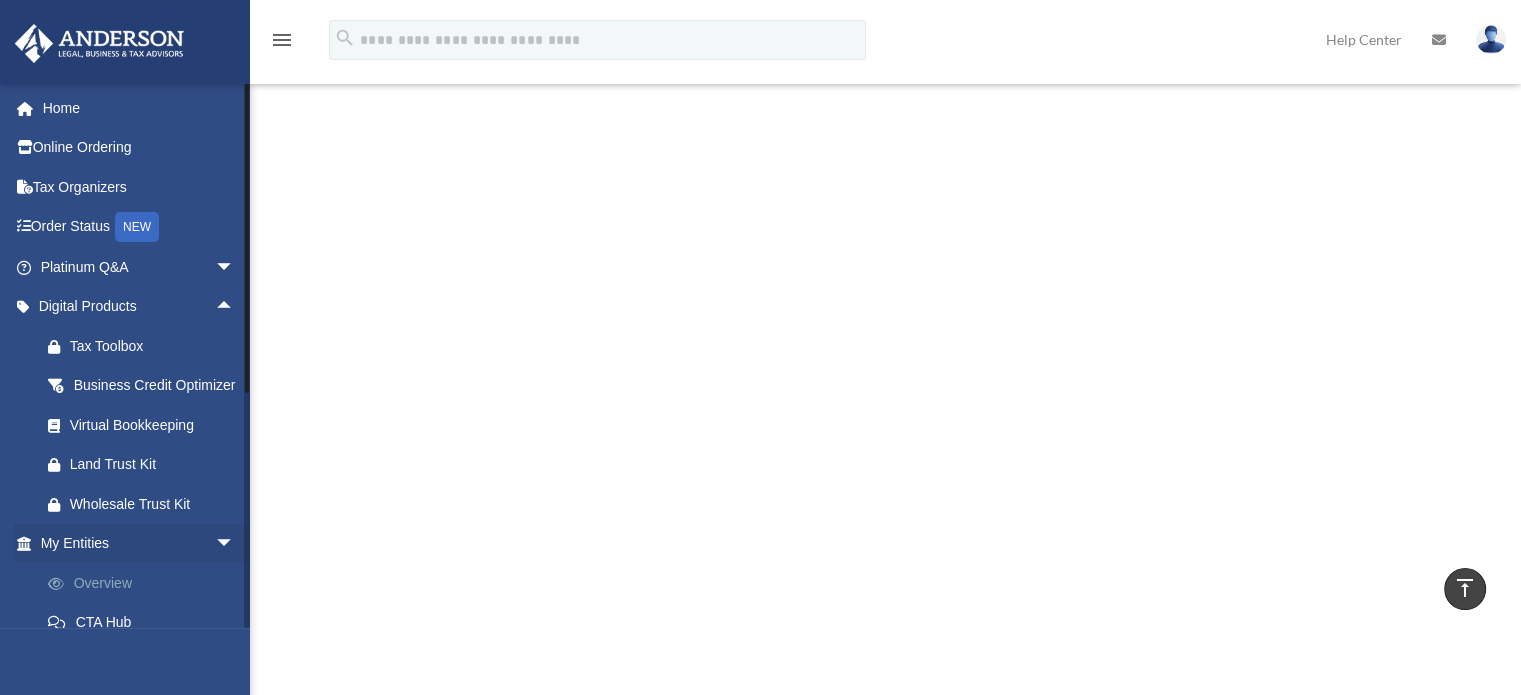 click on "Overview" at bounding box center [146, 583] 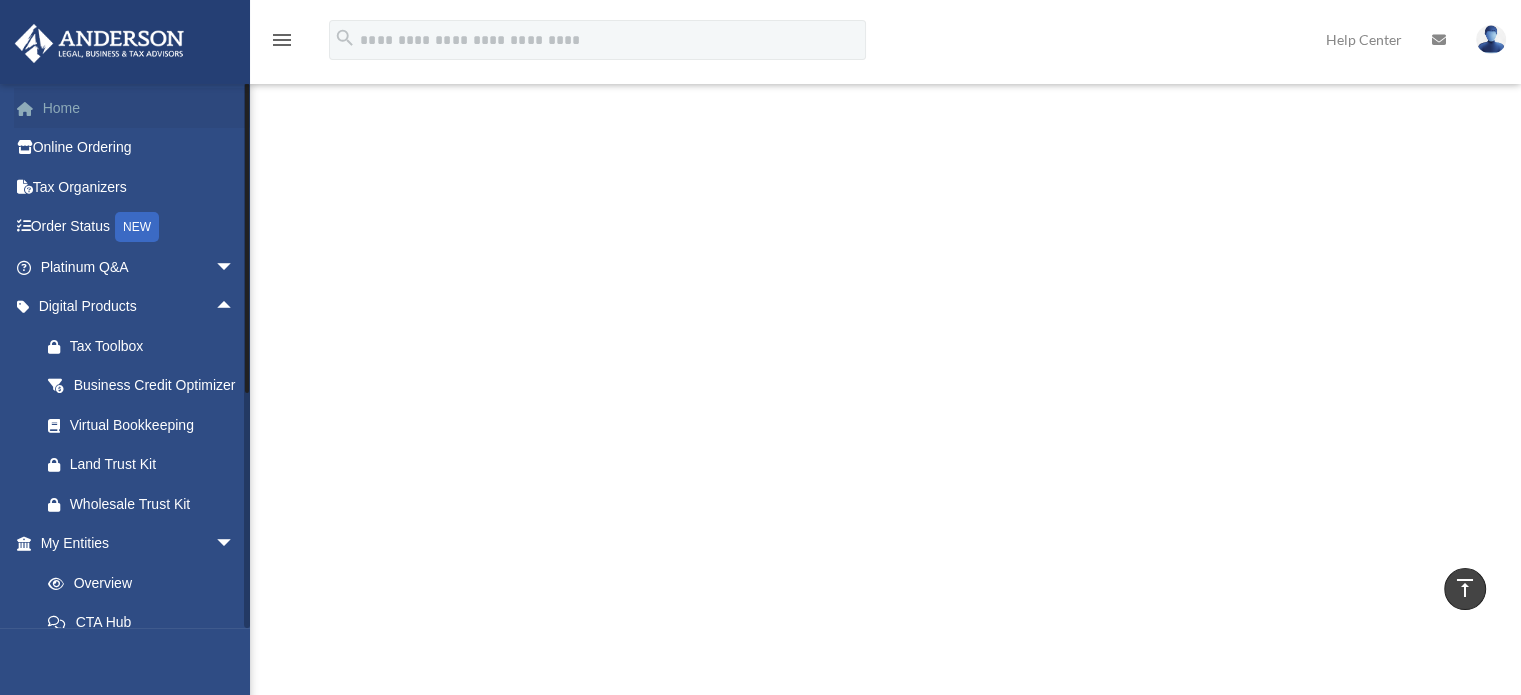 click on "Home" at bounding box center (139, 108) 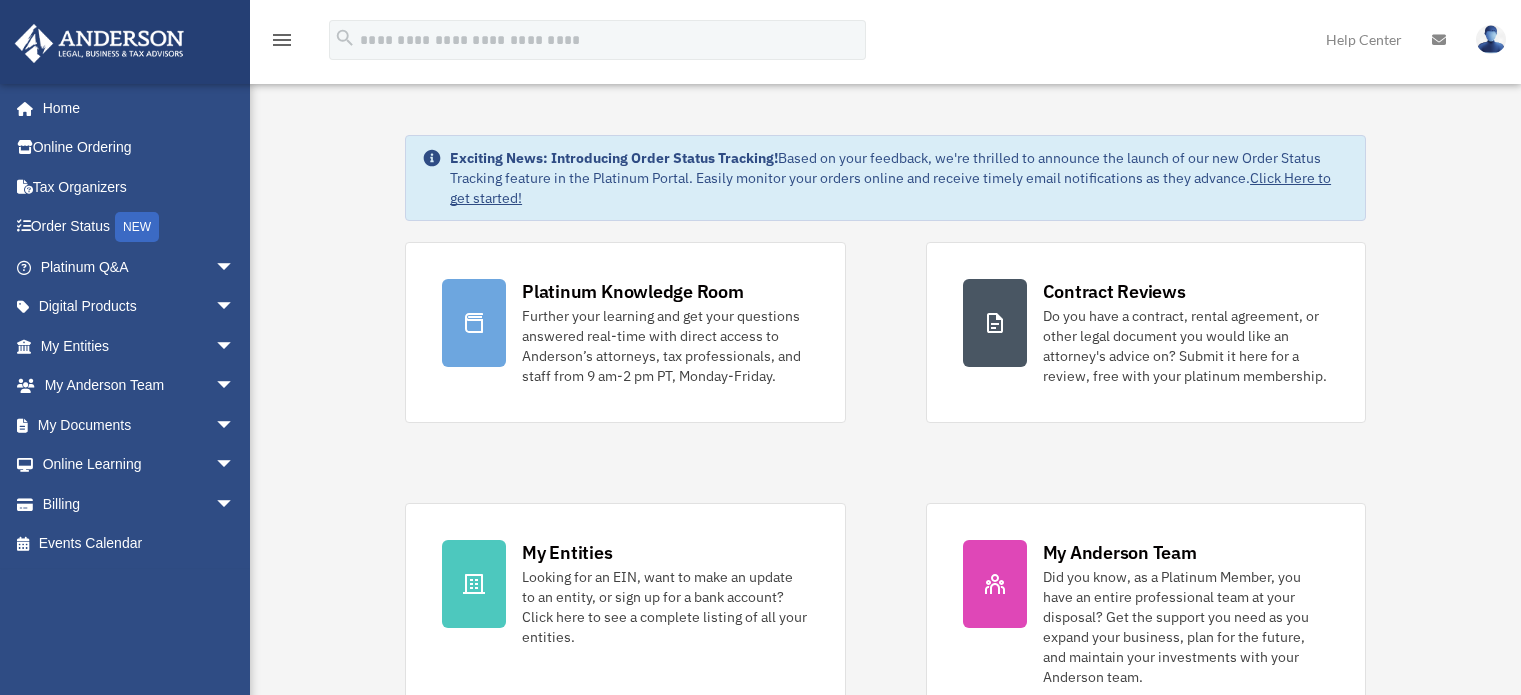 scroll, scrollTop: 0, scrollLeft: 0, axis: both 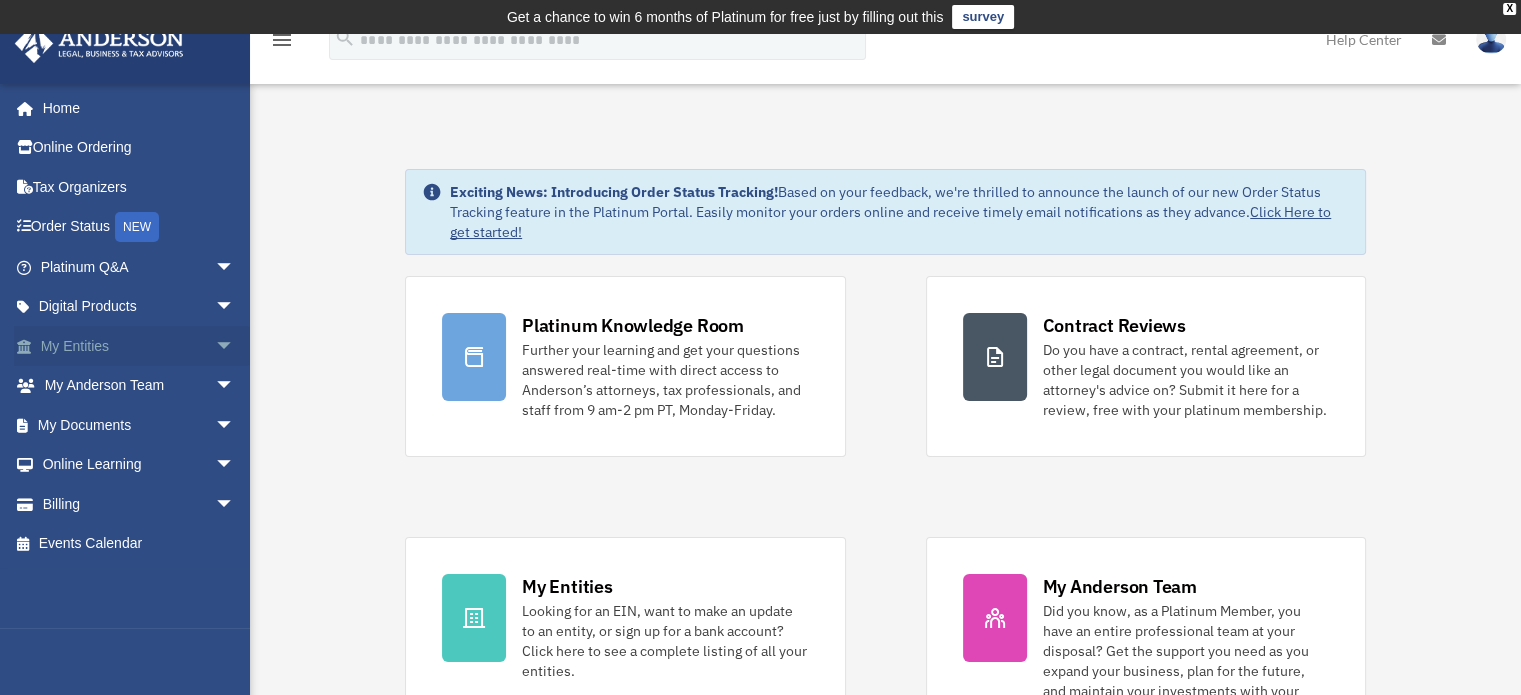 click on "arrow_drop_down" at bounding box center (235, 346) 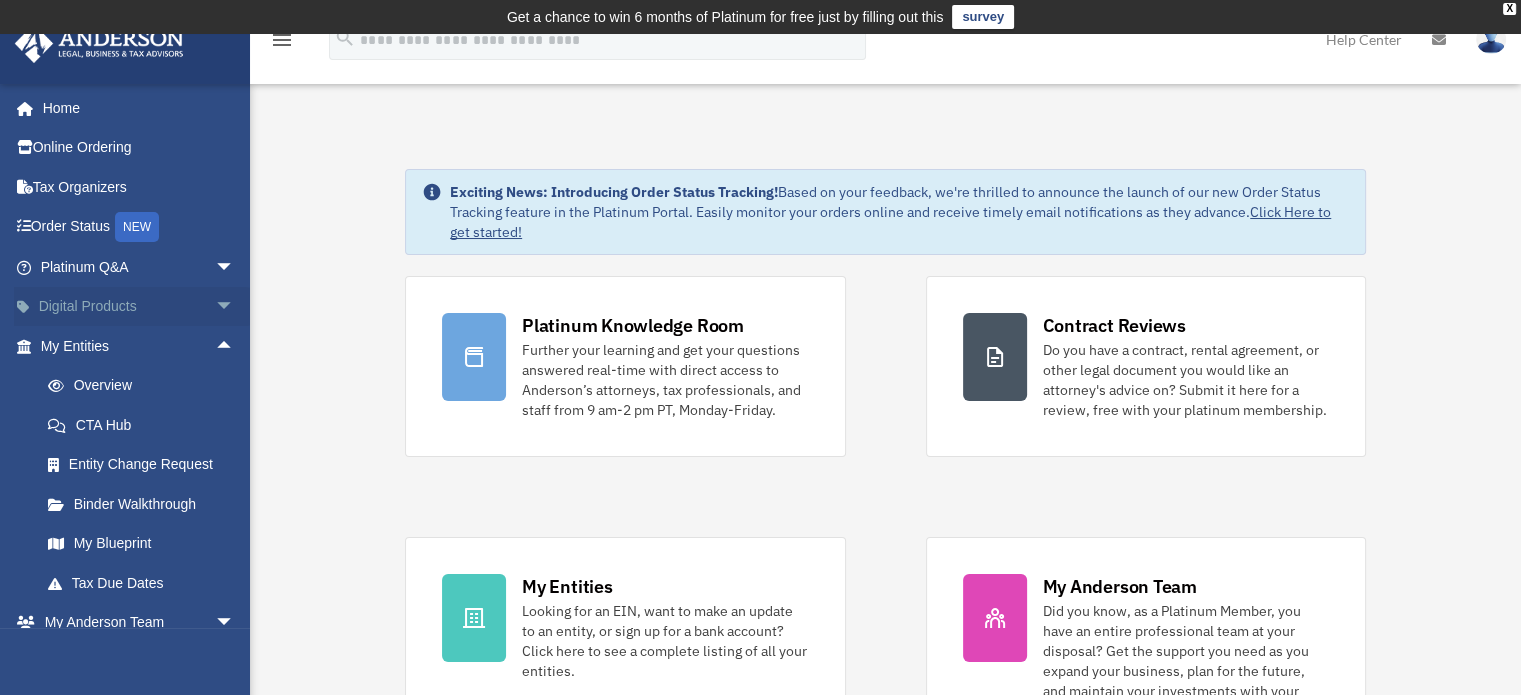 click on "arrow_drop_down" at bounding box center [235, 307] 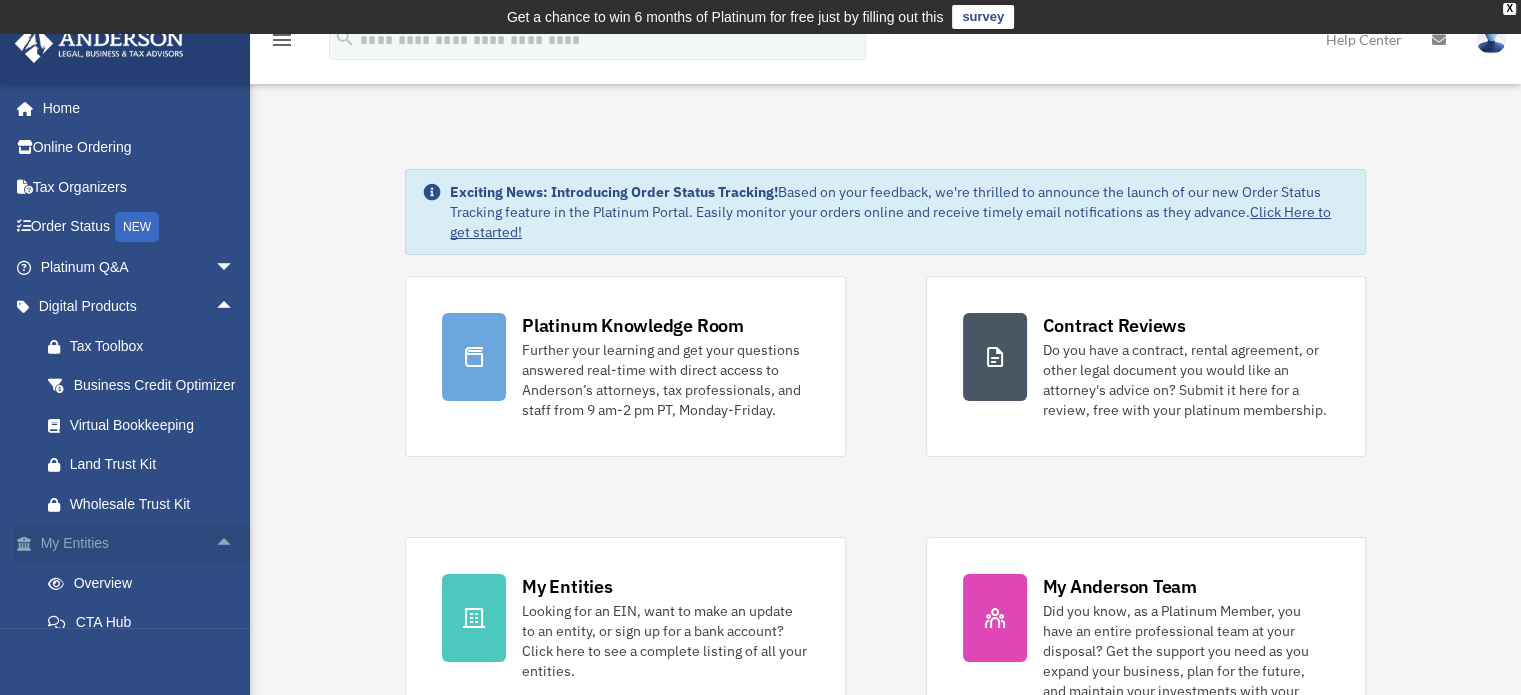 click on "arrow_drop_up" at bounding box center (235, 544) 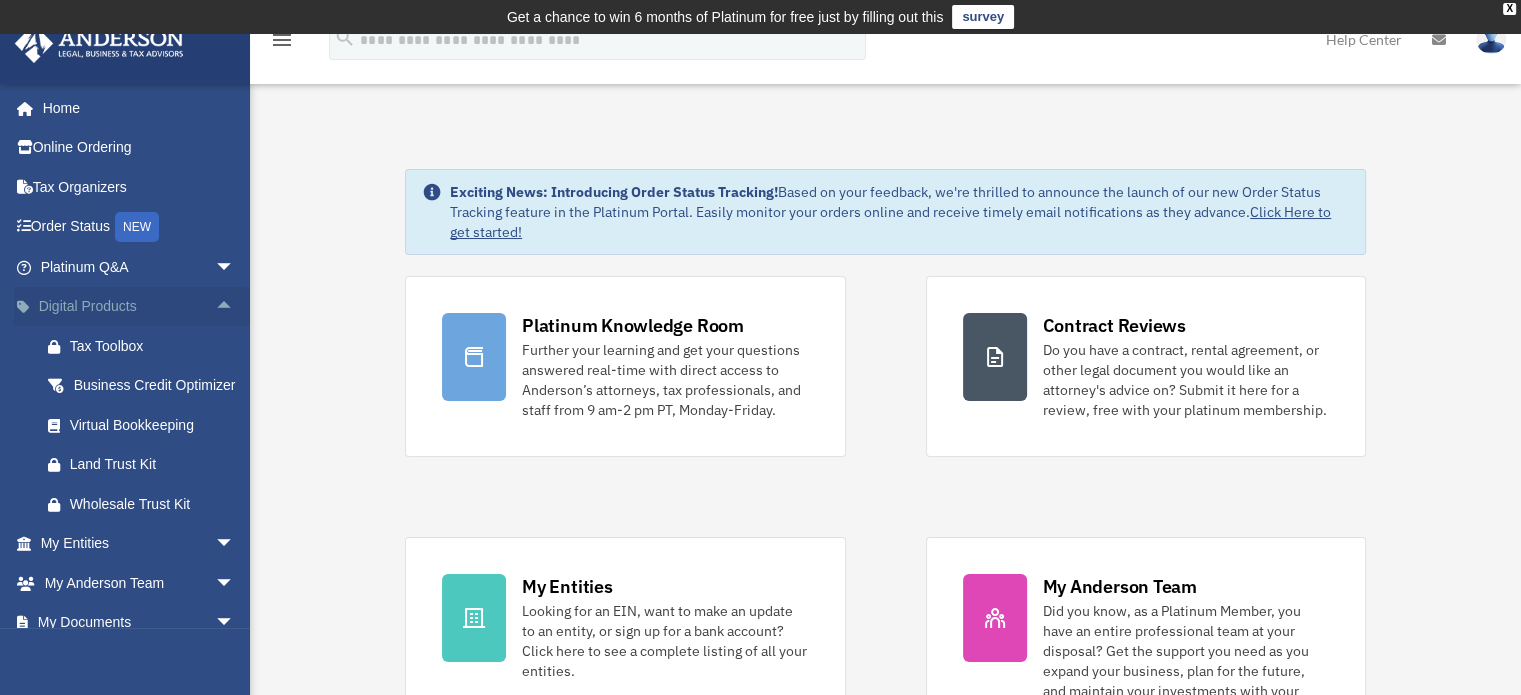 click on "arrow_drop_up" at bounding box center (235, 307) 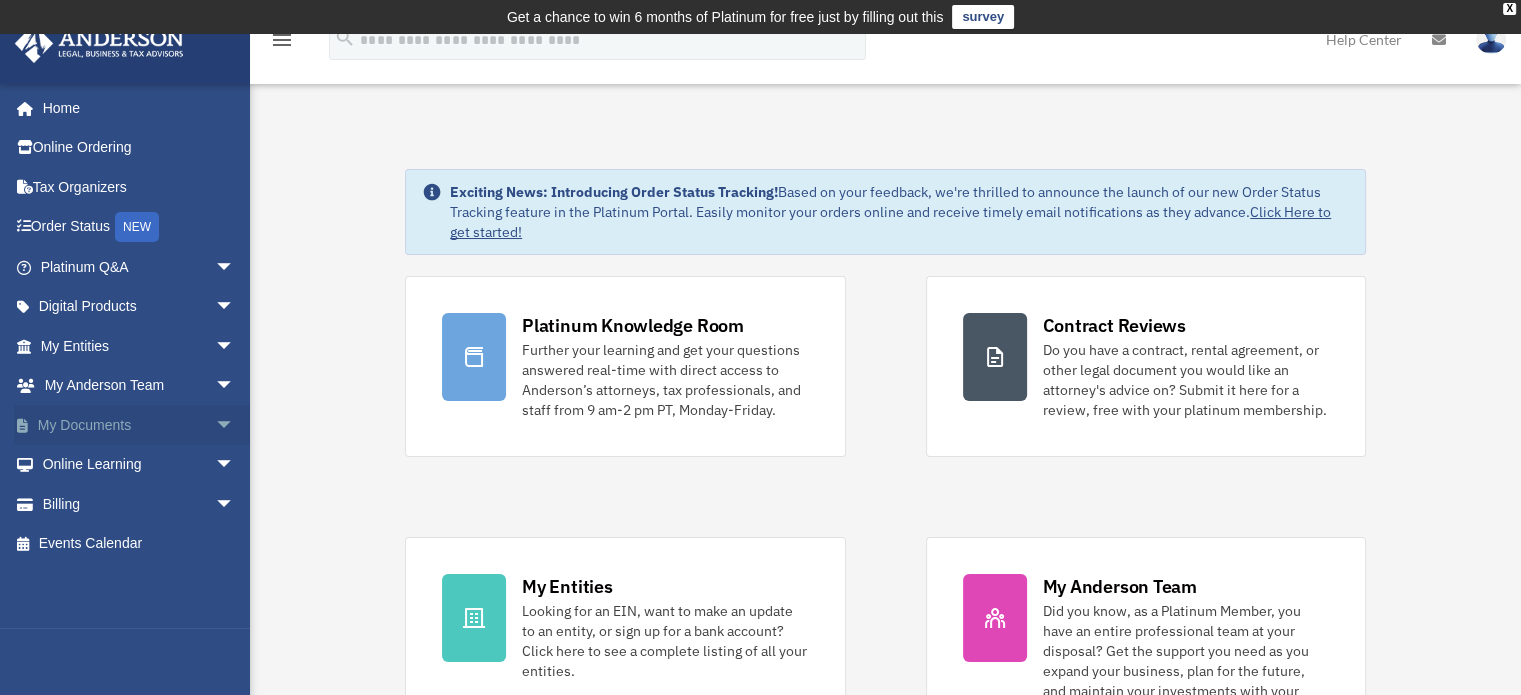 click on "arrow_drop_down" at bounding box center (235, 425) 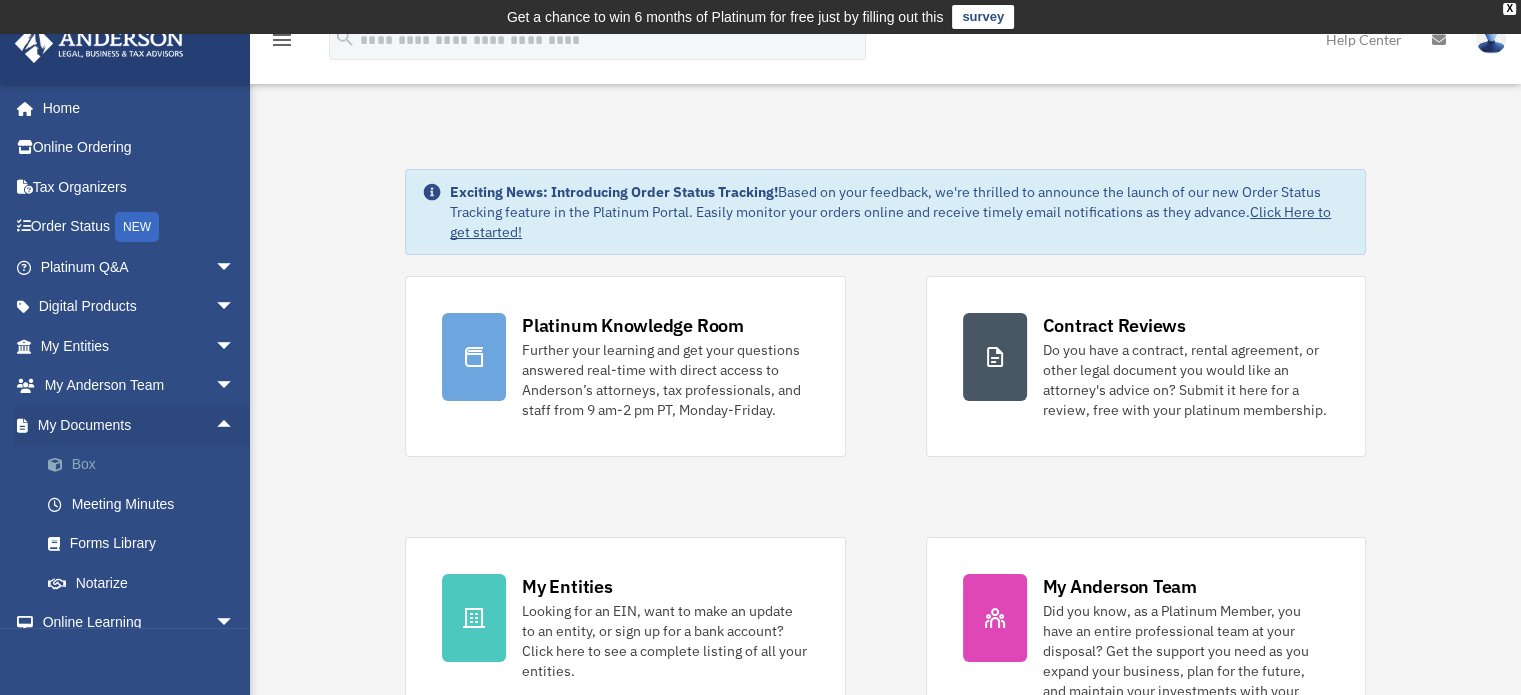 click on "Box" at bounding box center (146, 465) 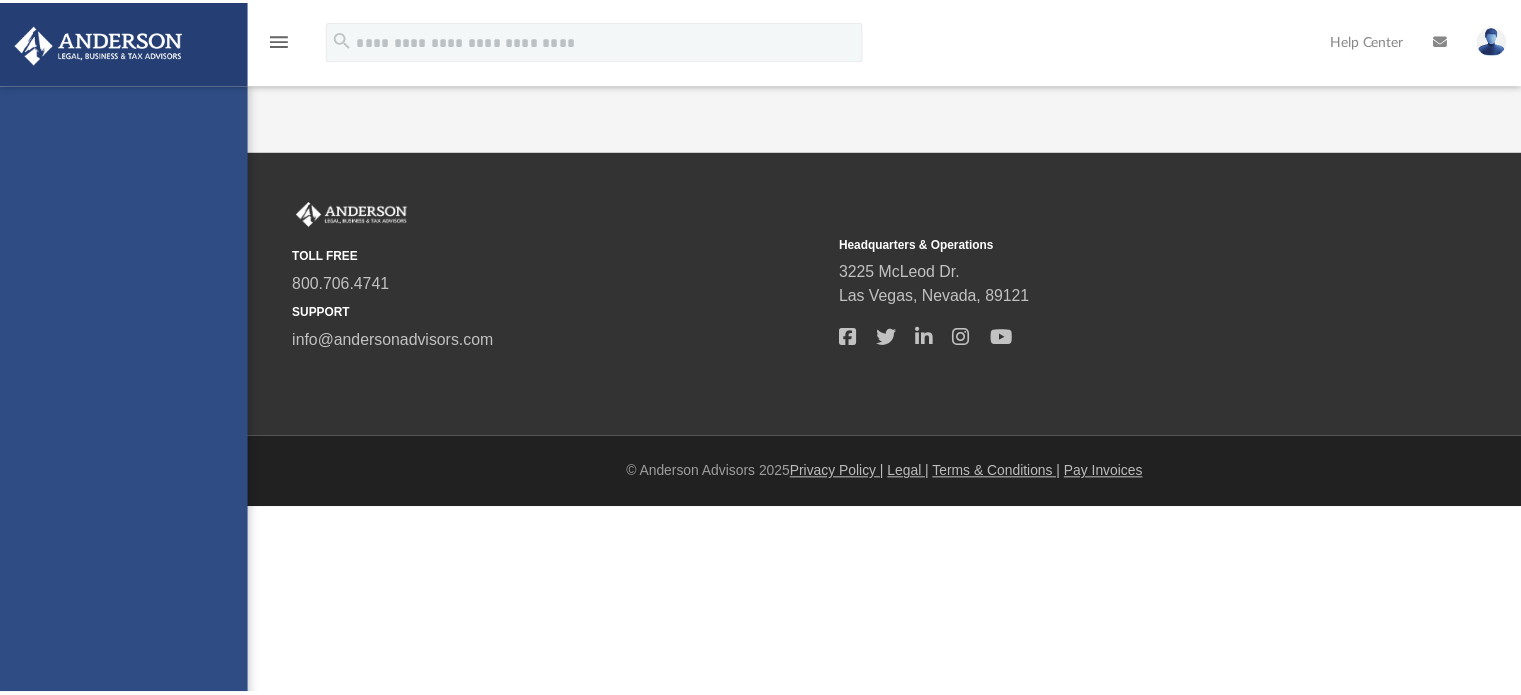 scroll, scrollTop: 0, scrollLeft: 0, axis: both 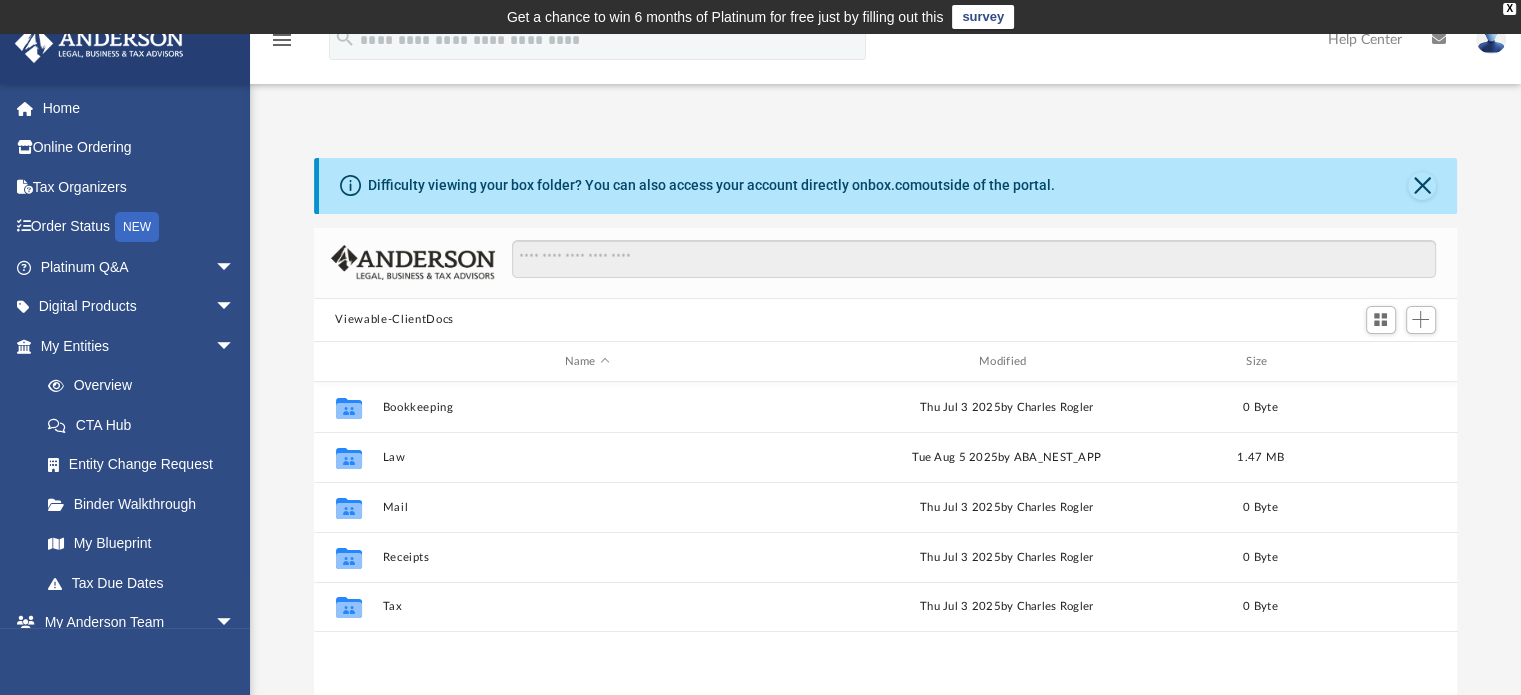 click on "Viewable-ClientDocs" at bounding box center [394, 320] 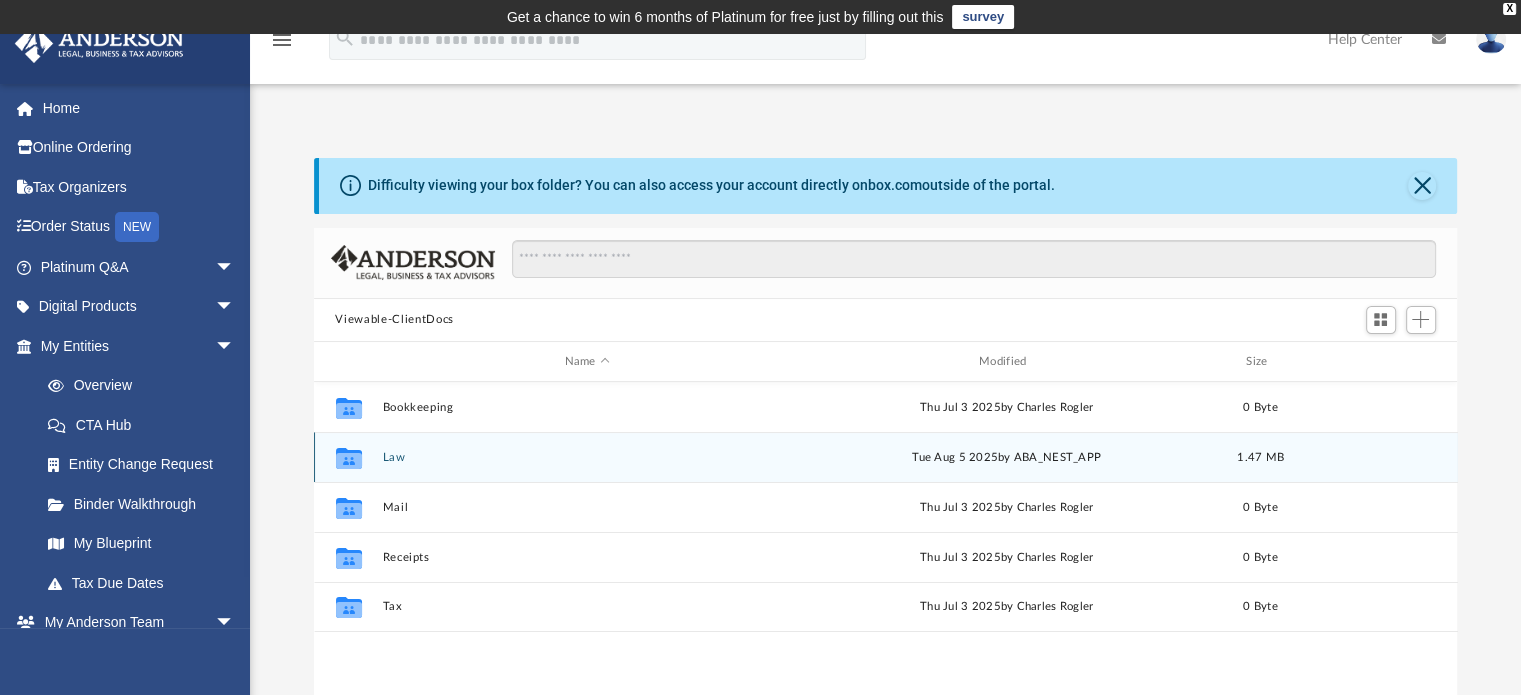 click 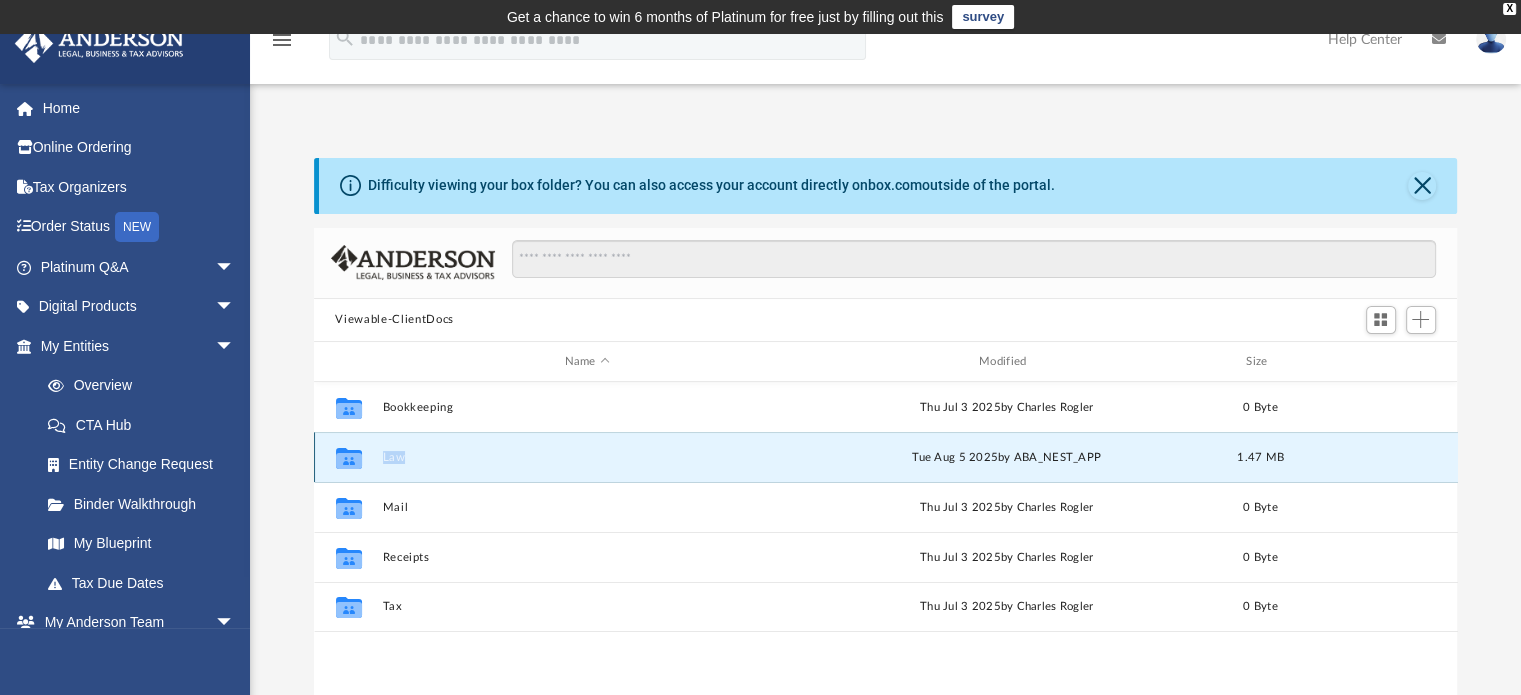 click 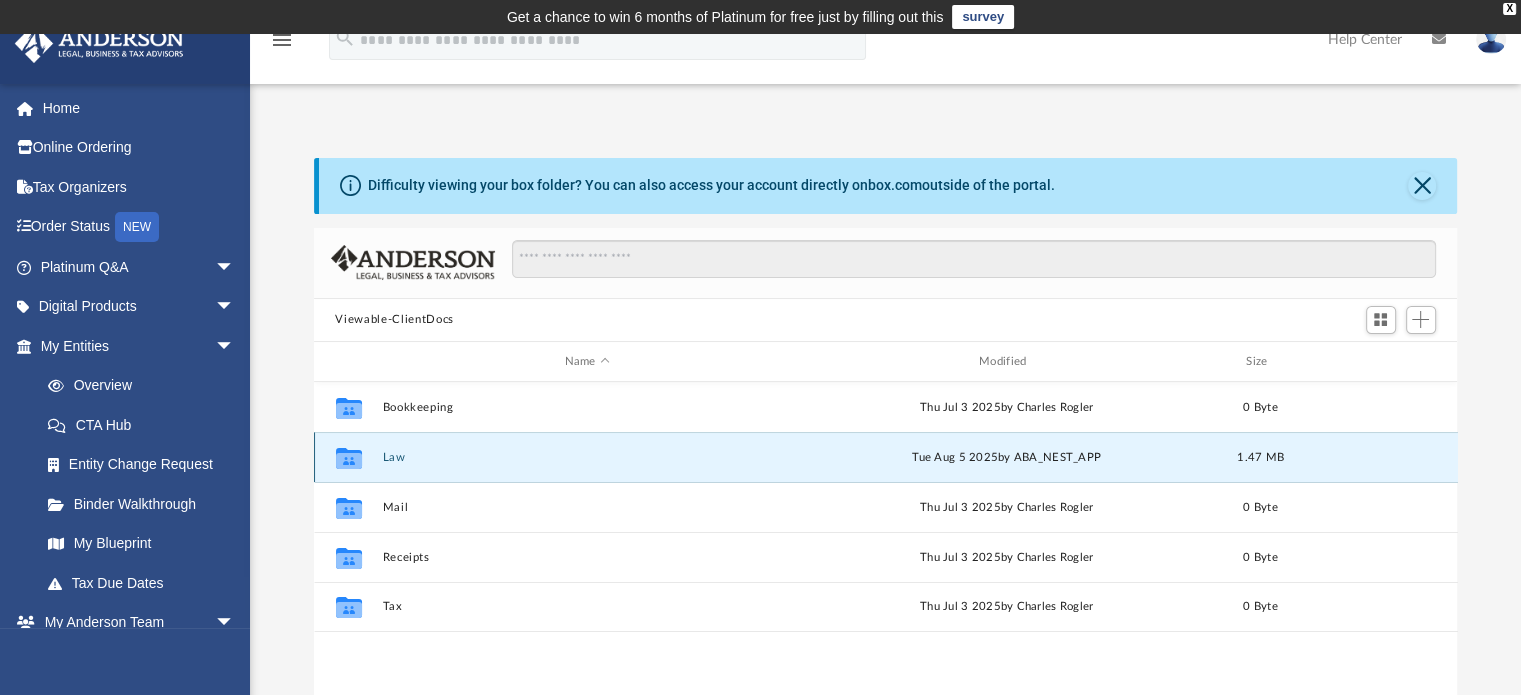 click 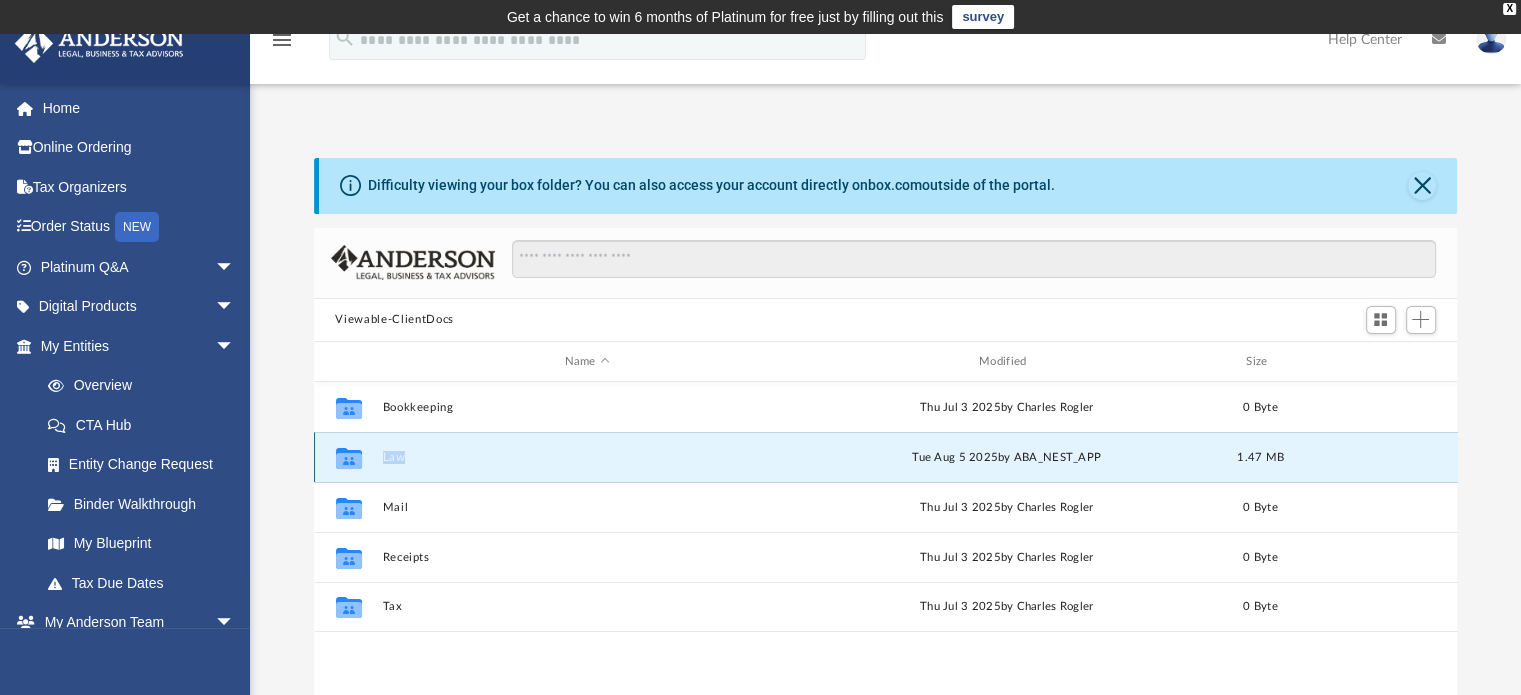 click 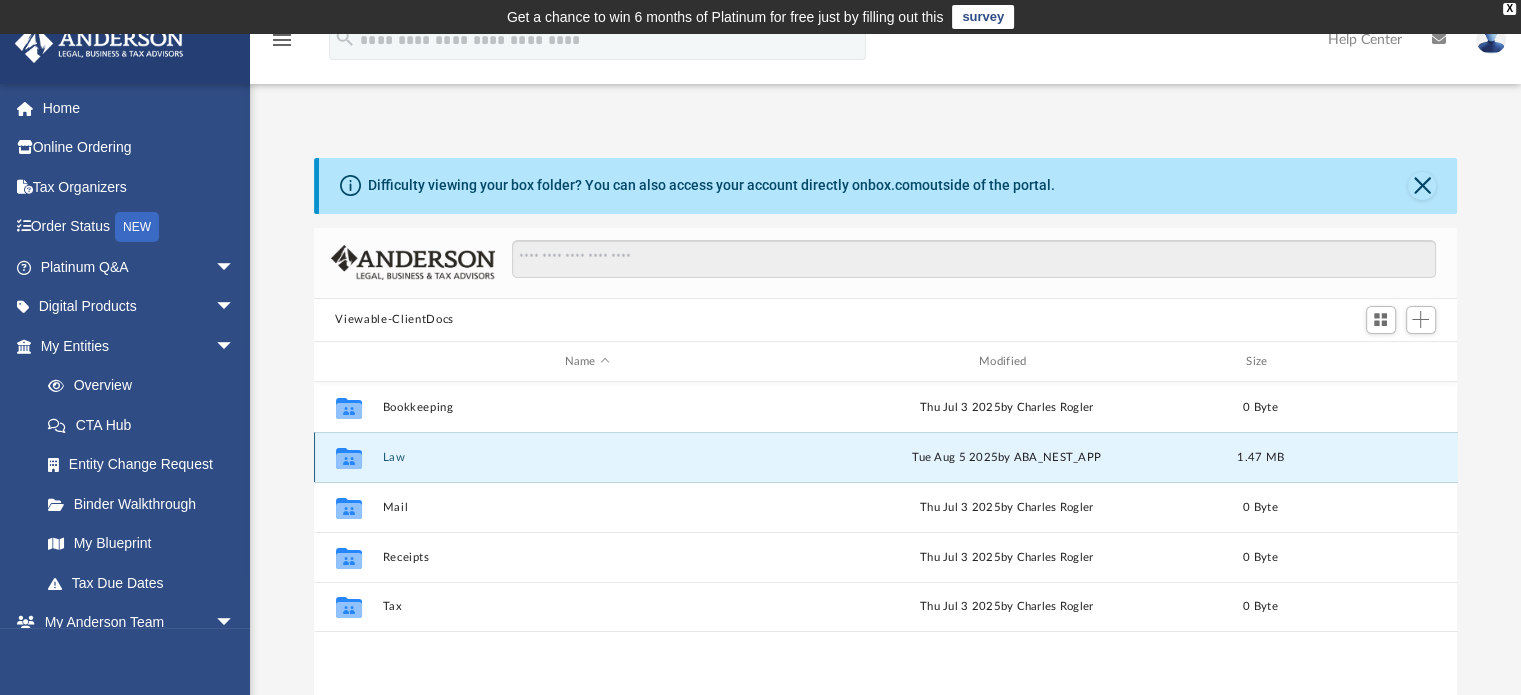 click on "Collaborated Folder Law Tue Aug 5 2025  by ABA_NEST_APP 1.47 MB" at bounding box center (886, 457) 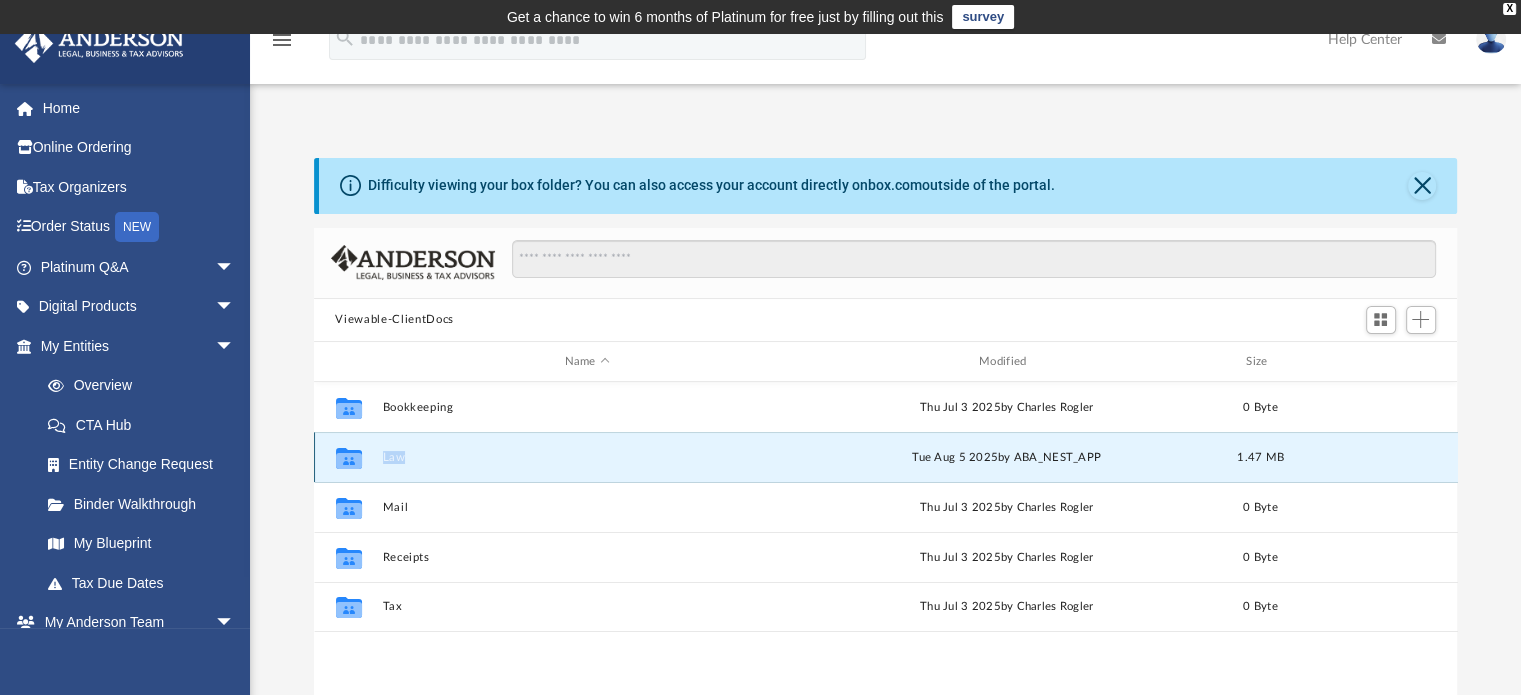 click 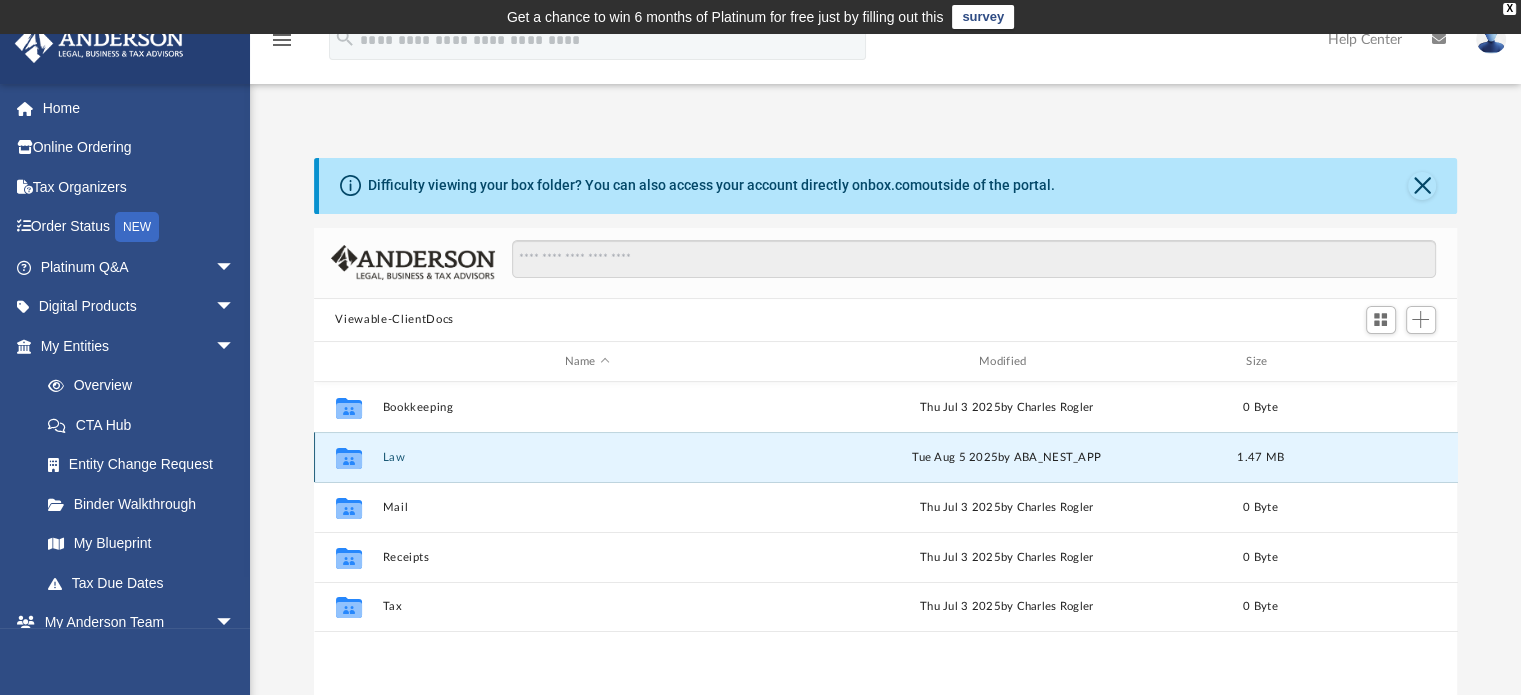 click 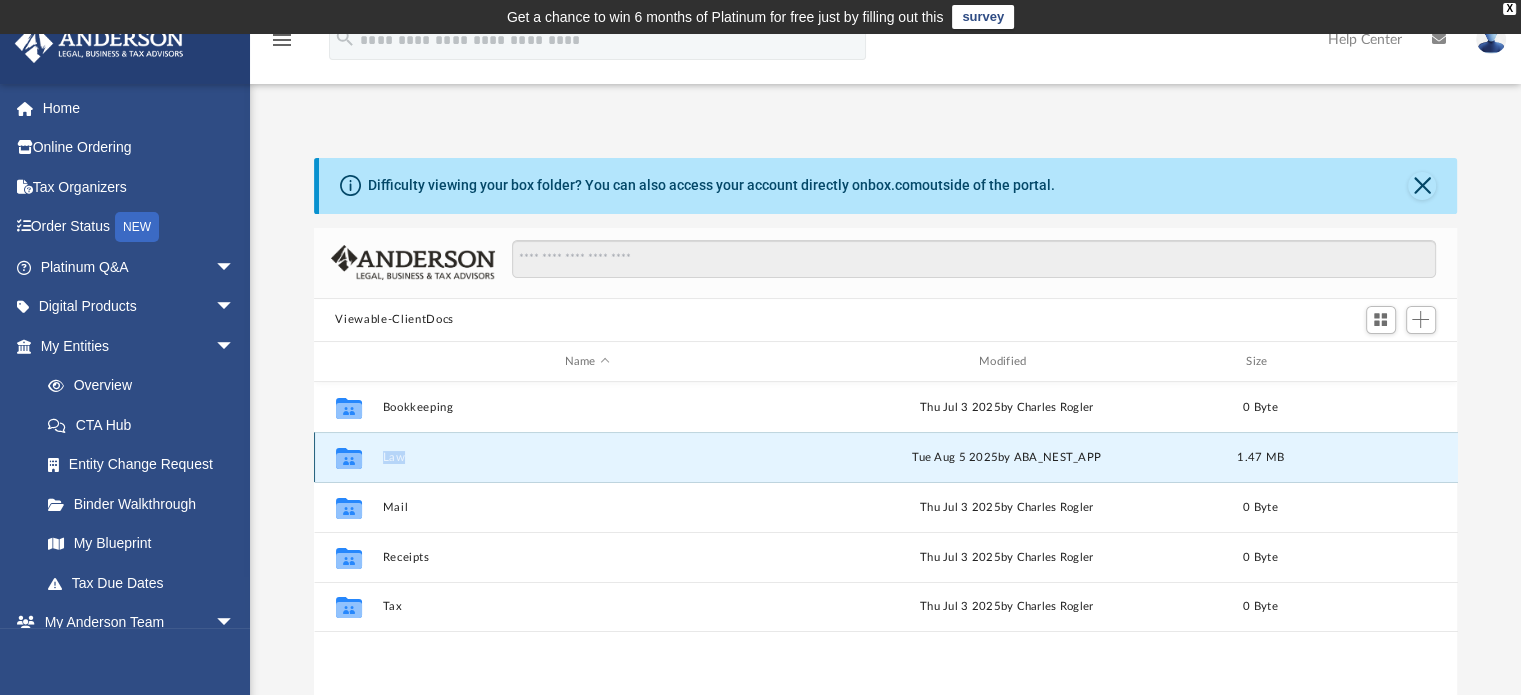 click 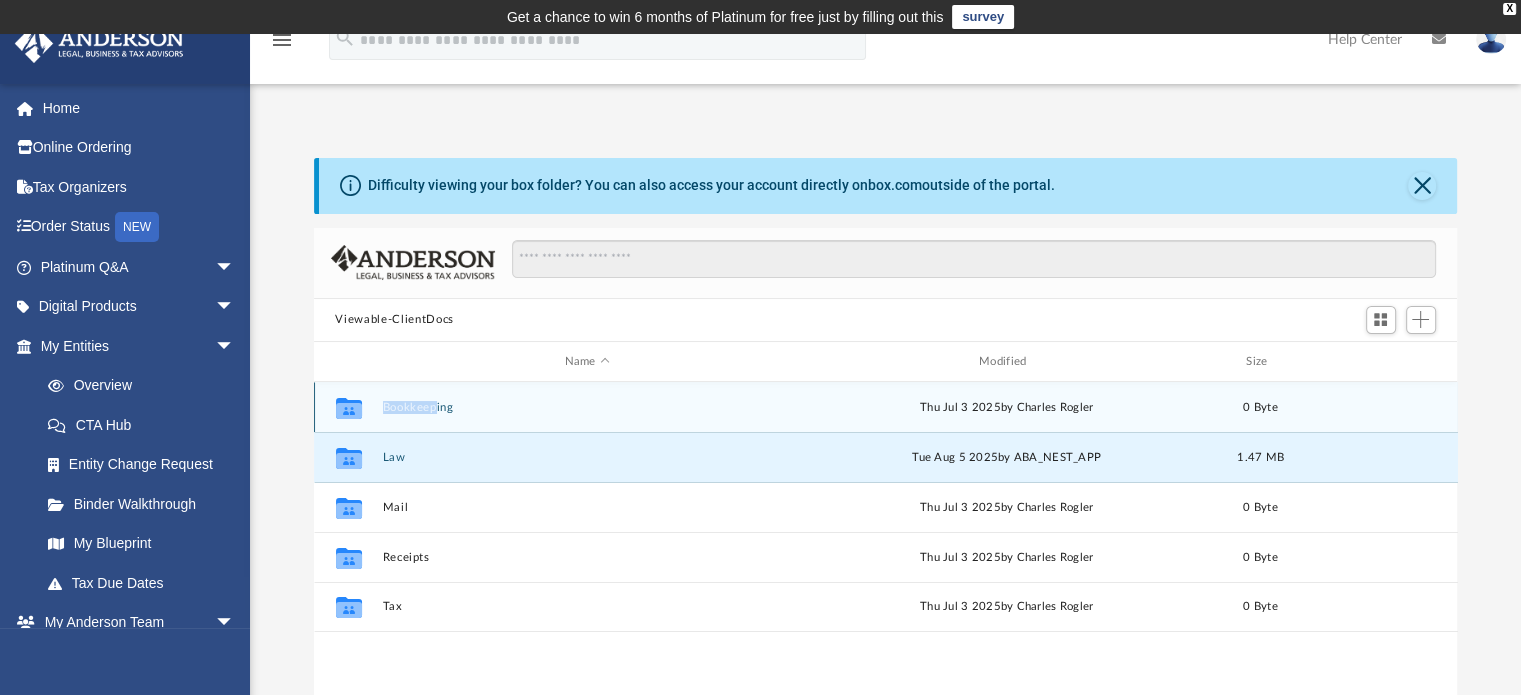 drag, startPoint x: 436, startPoint y: 426, endPoint x: 348, endPoint y: 403, distance: 90.95603 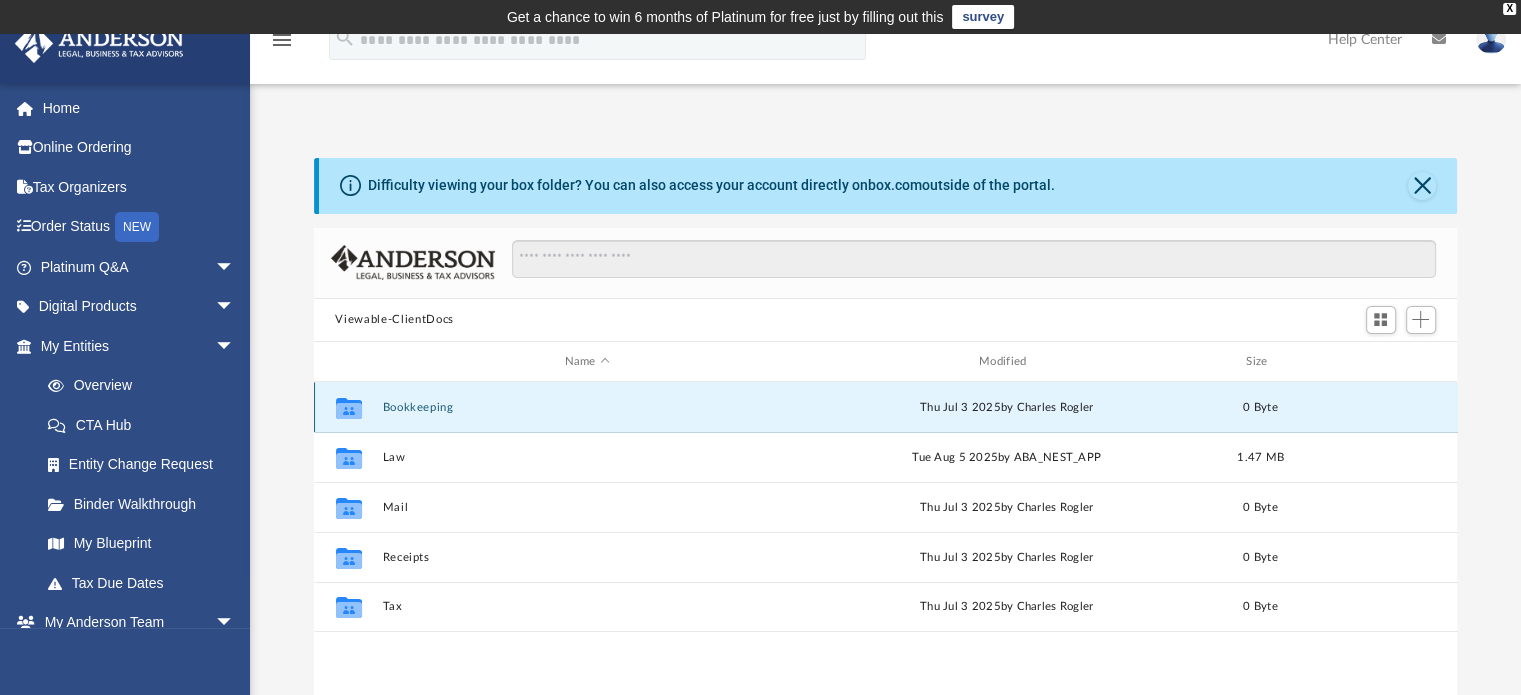 click 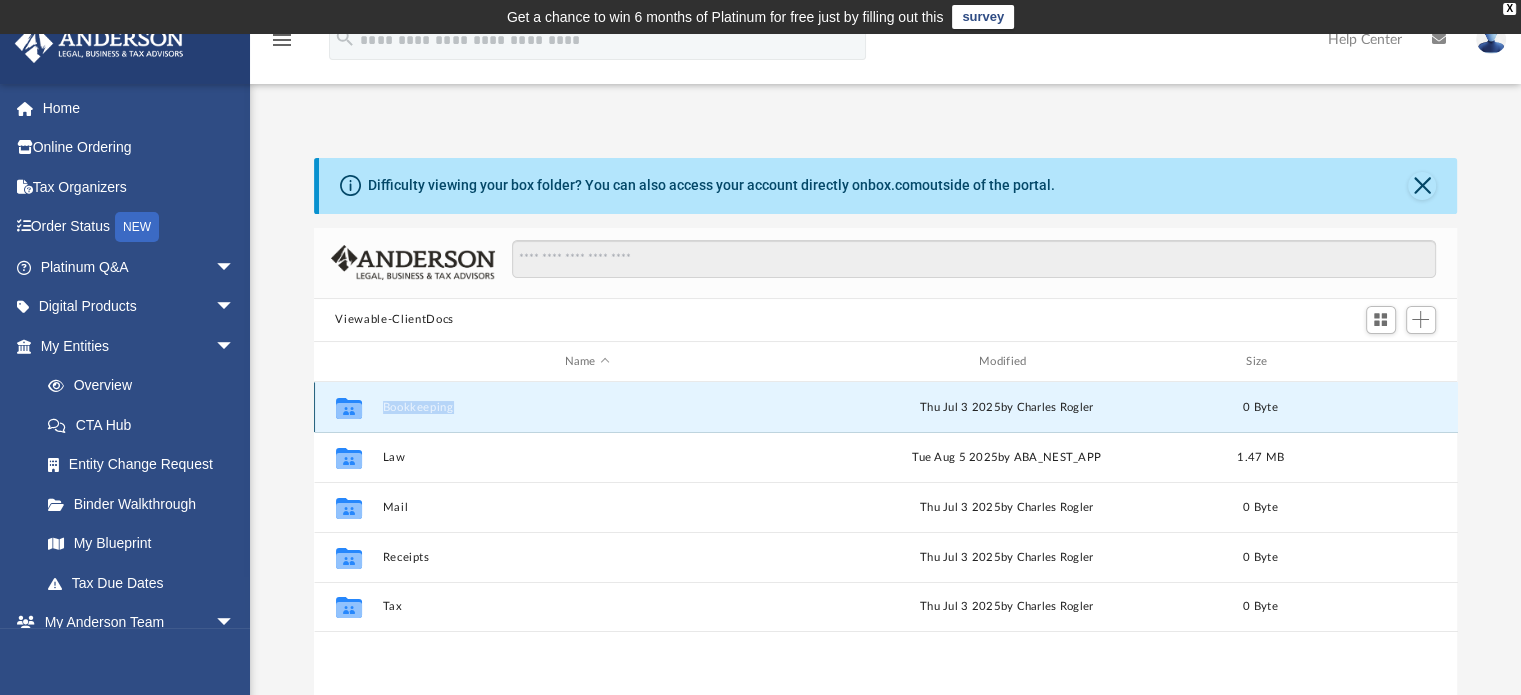 click 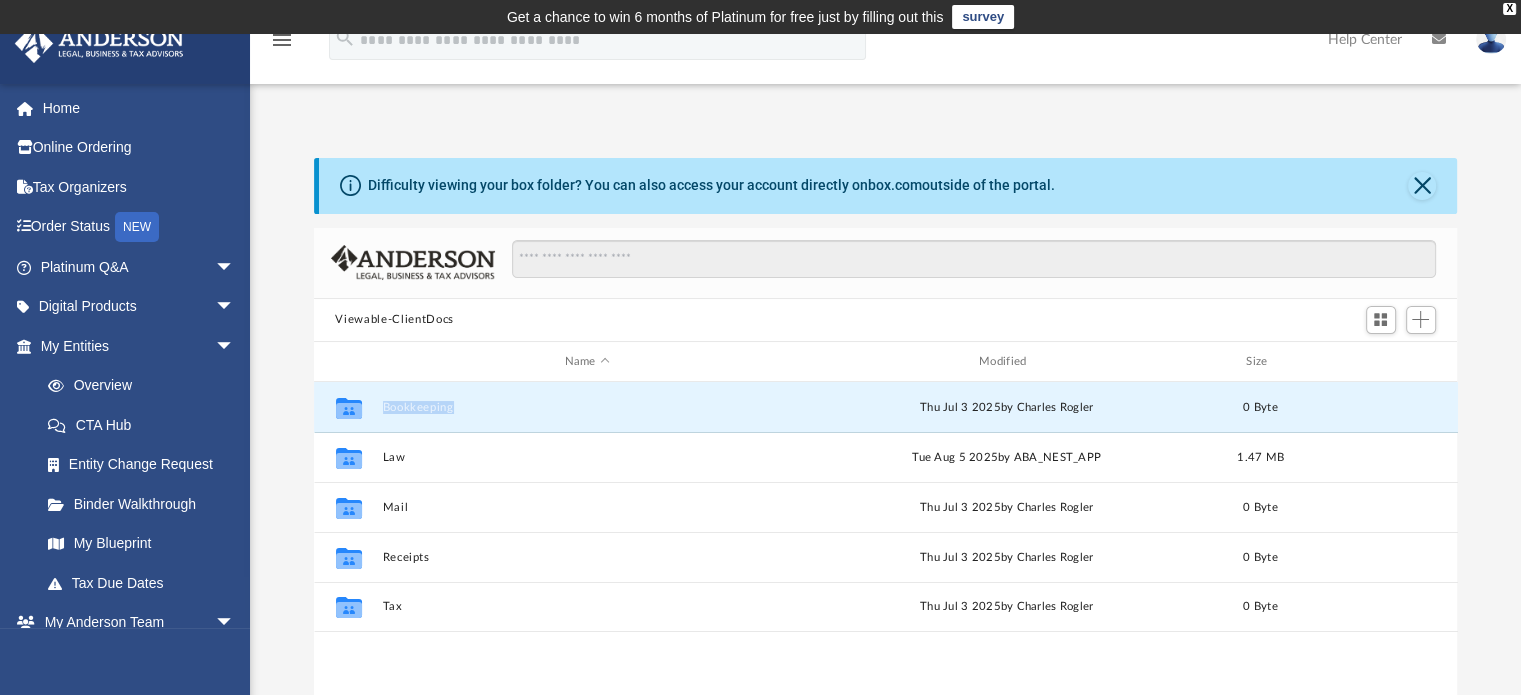 click on "survey" at bounding box center [983, 17] 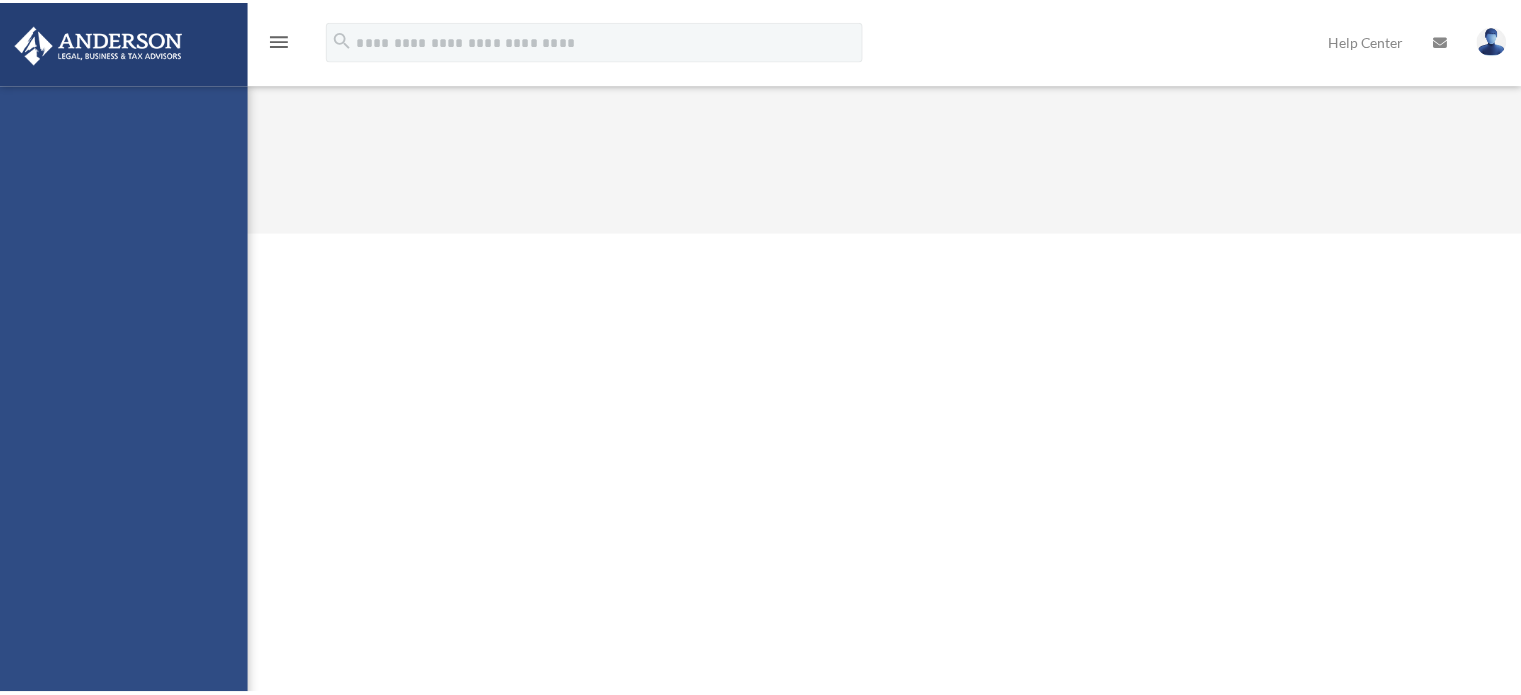 scroll, scrollTop: 0, scrollLeft: 0, axis: both 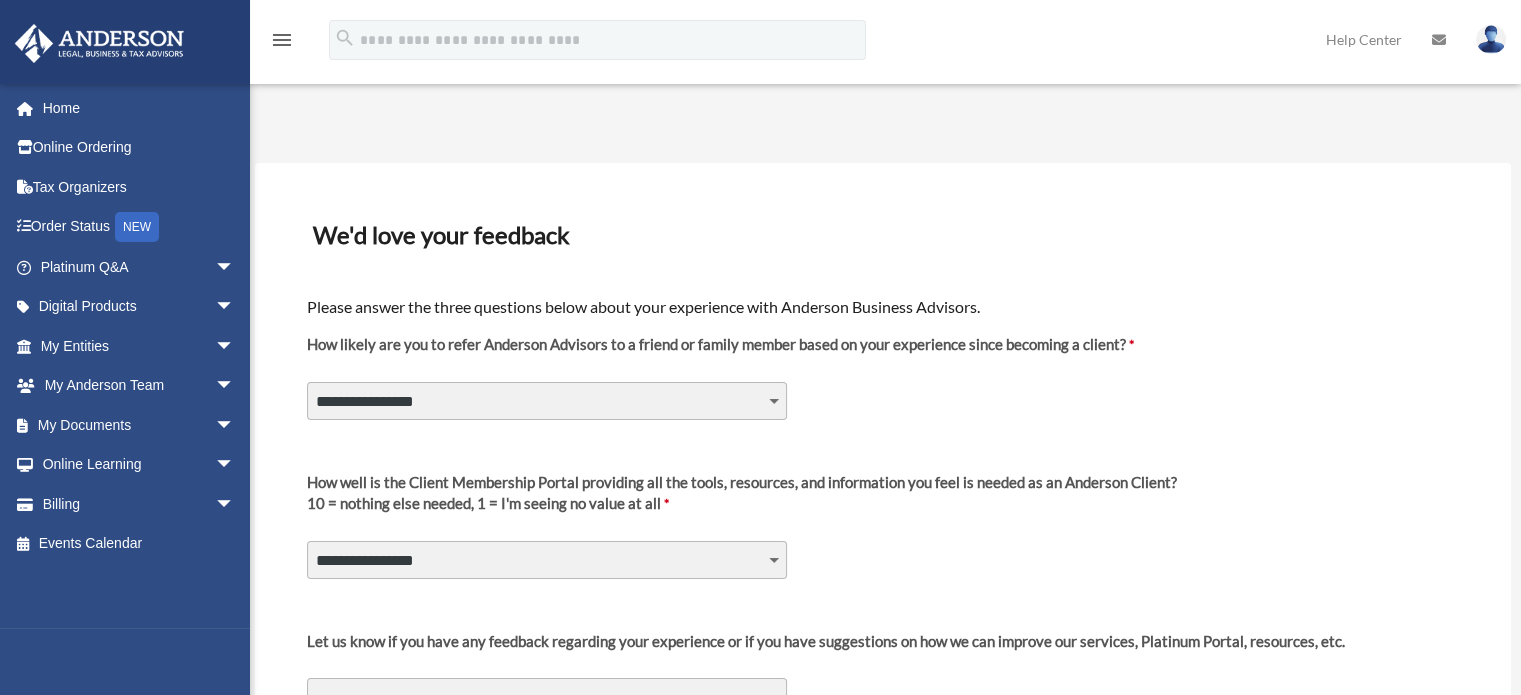click on "**********" at bounding box center [547, 401] 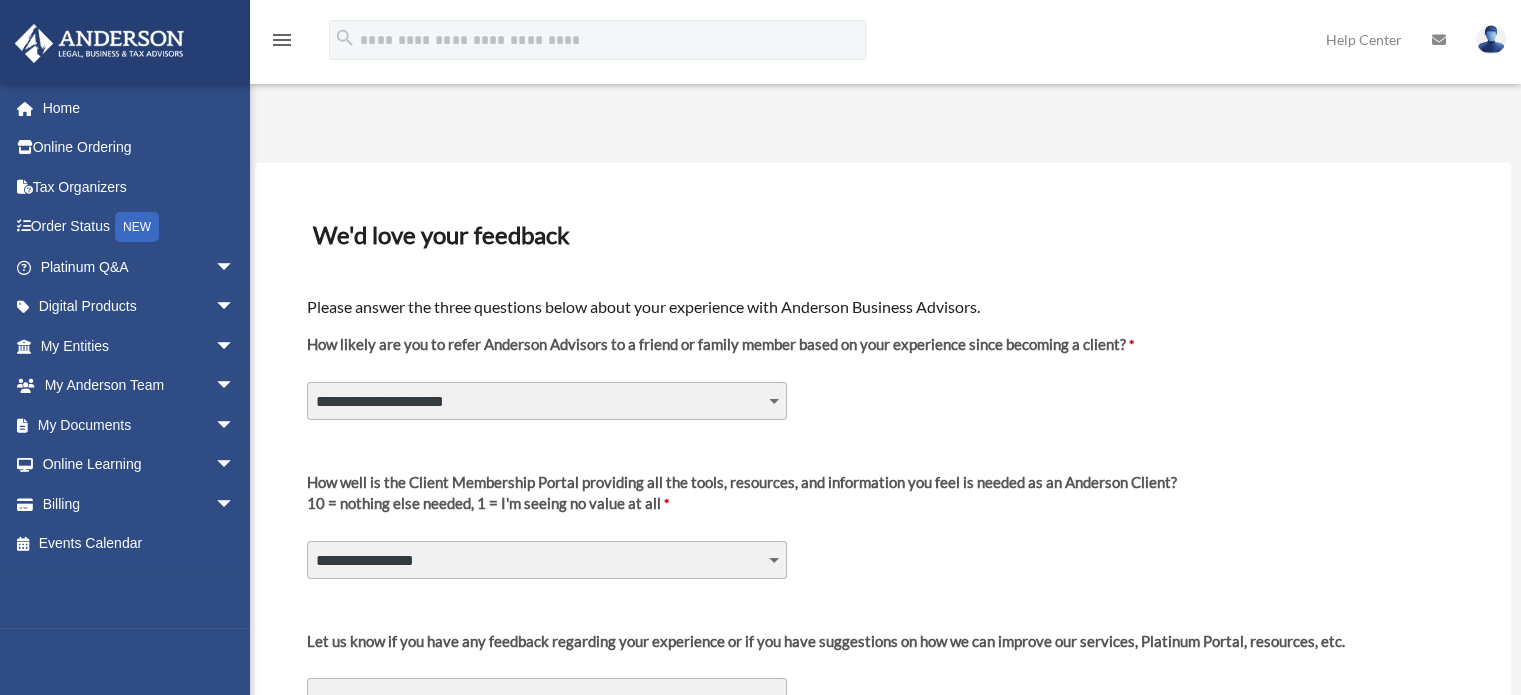 click on "**********" at bounding box center [547, 401] 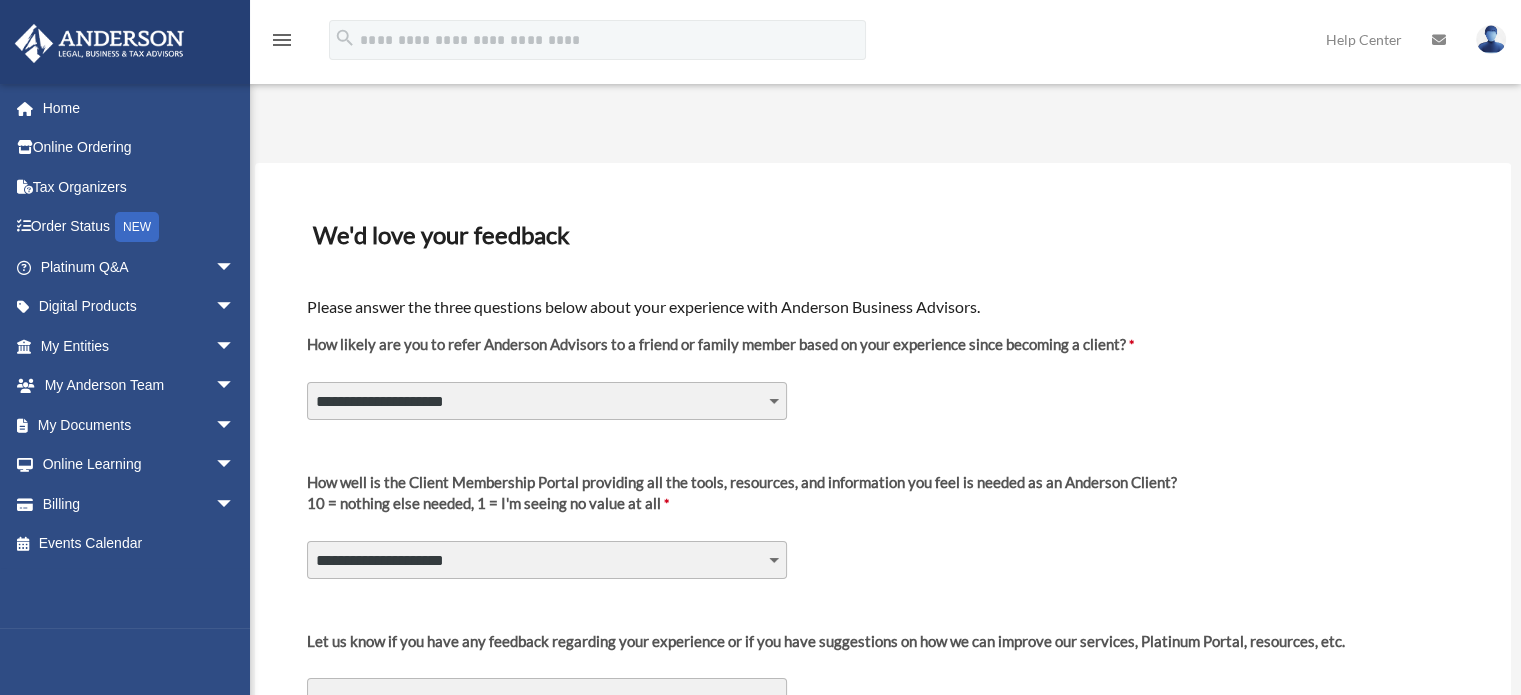click on "**********" at bounding box center (547, 560) 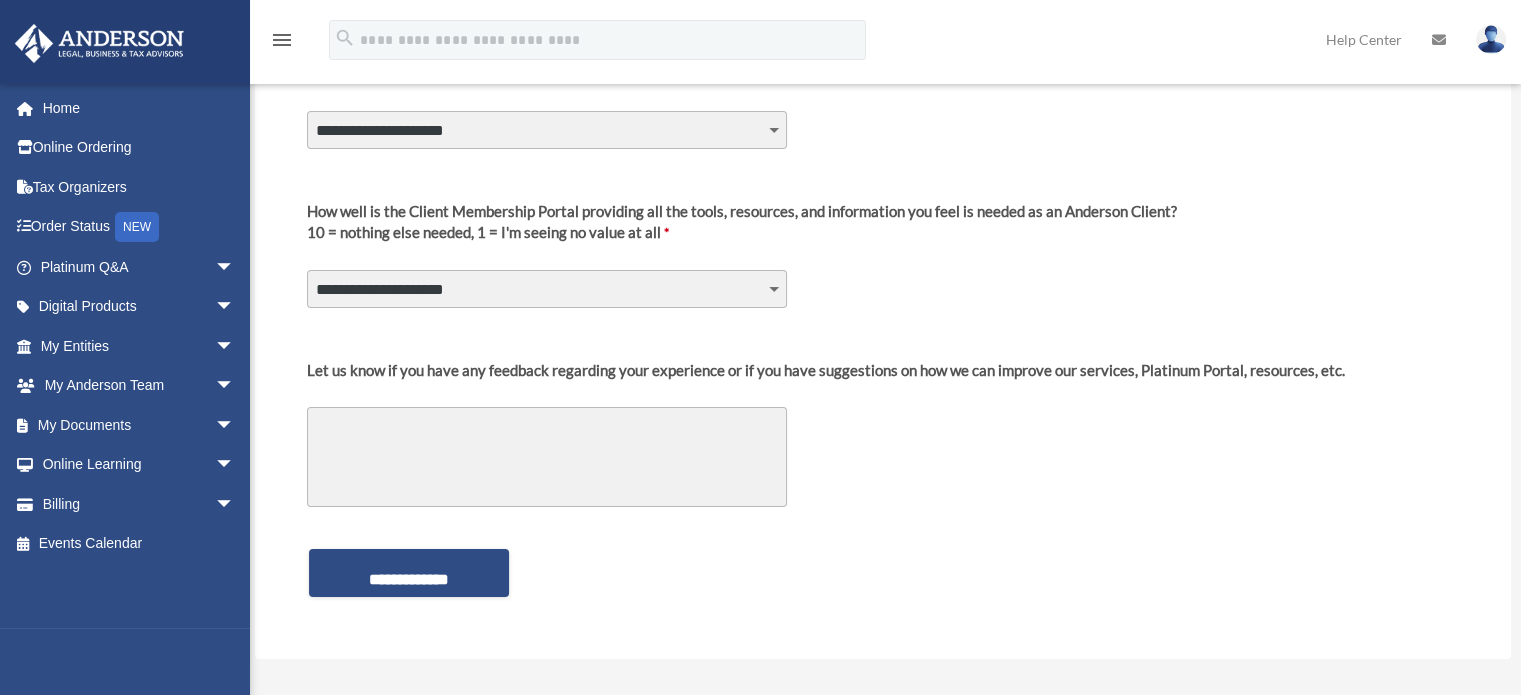 scroll, scrollTop: 284, scrollLeft: 0, axis: vertical 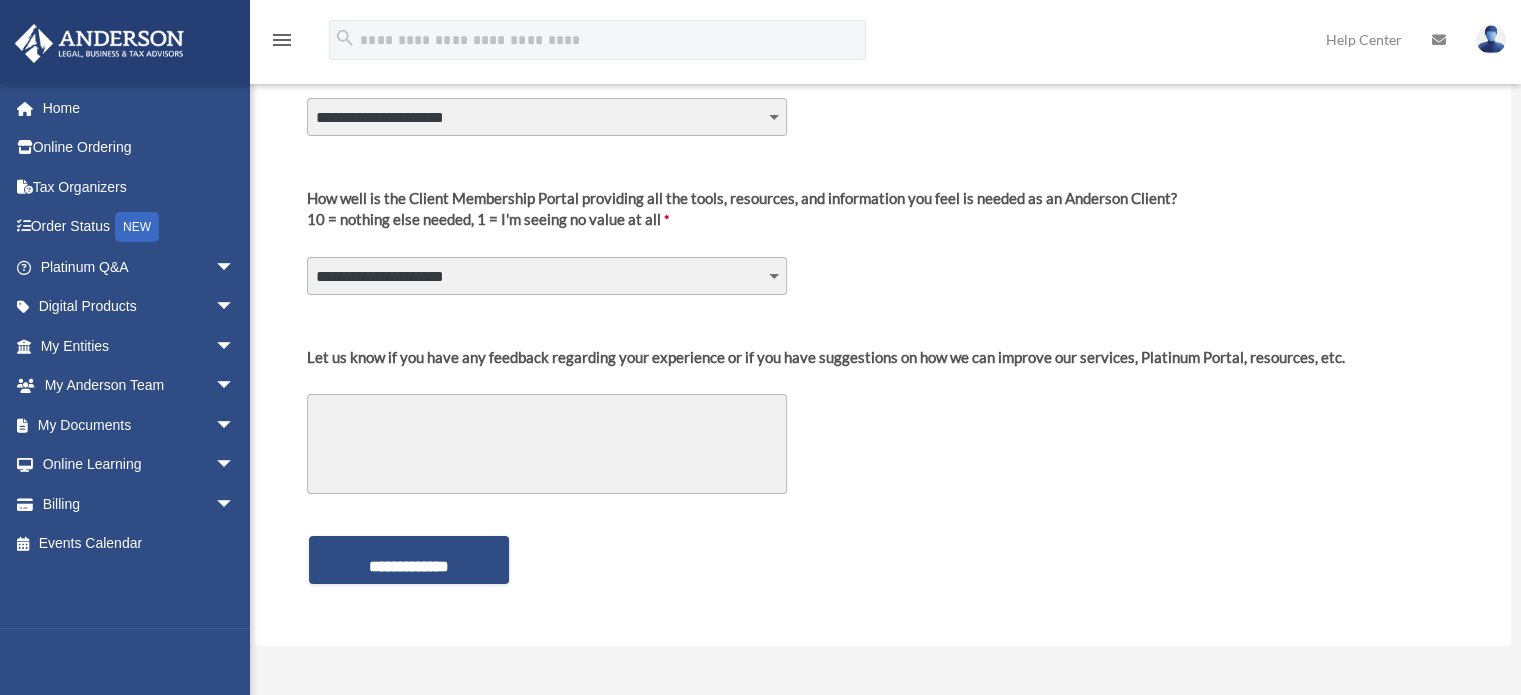 click on "Let us know if you have any feedback regarding your experience or if you have suggestions on how we can improve our services, Platinum Portal, resources, etc." at bounding box center [547, 444] 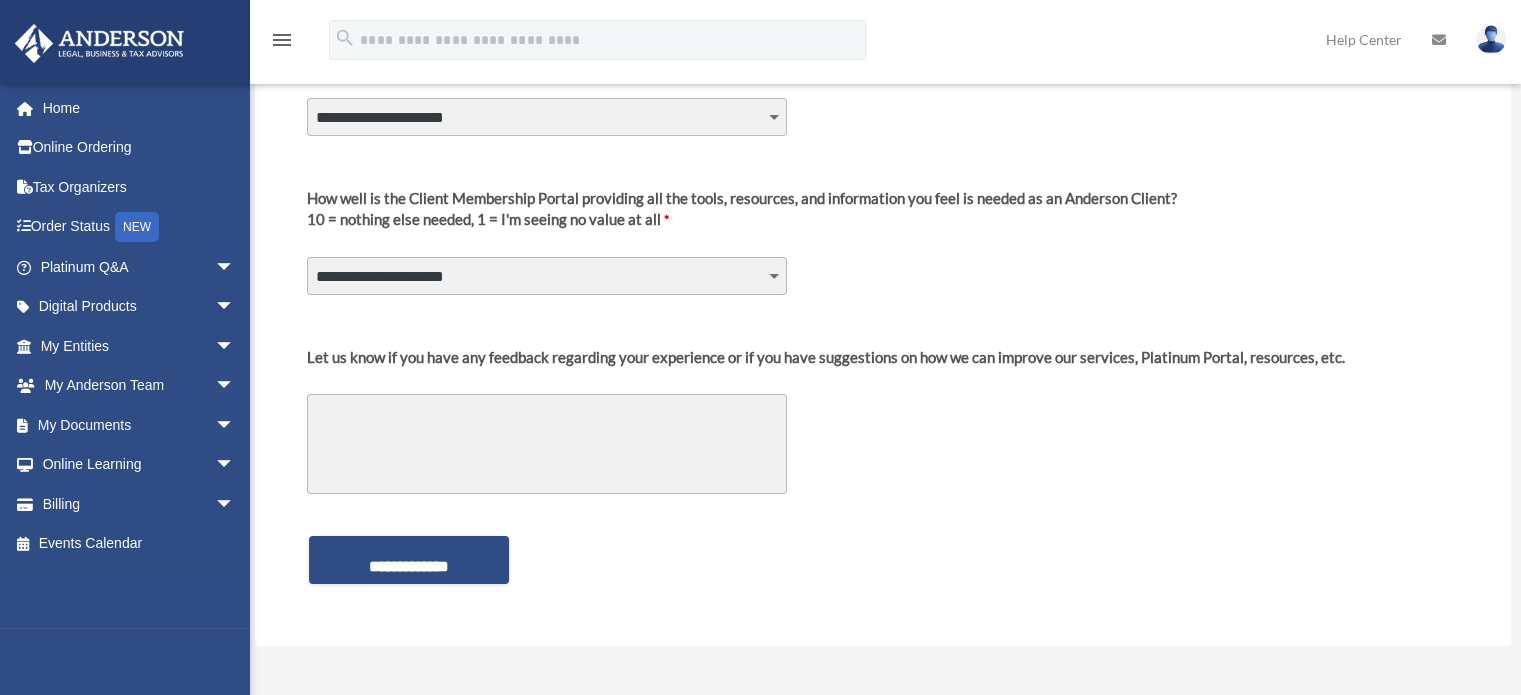 click on "Let us know if you have any feedback regarding your experience or if you have suggestions on how we can improve our services, Platinum Portal, resources, etc." at bounding box center [547, 444] 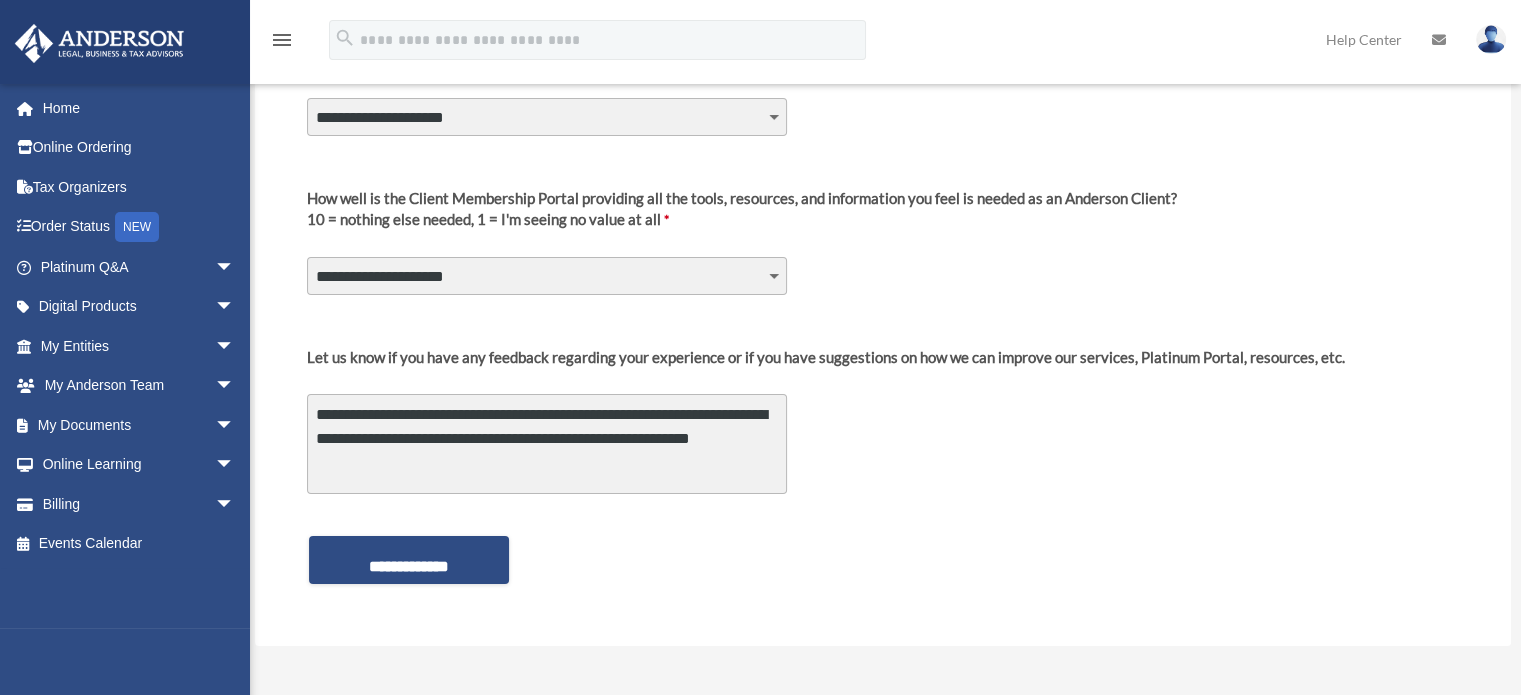 click on "**********" at bounding box center [547, 444] 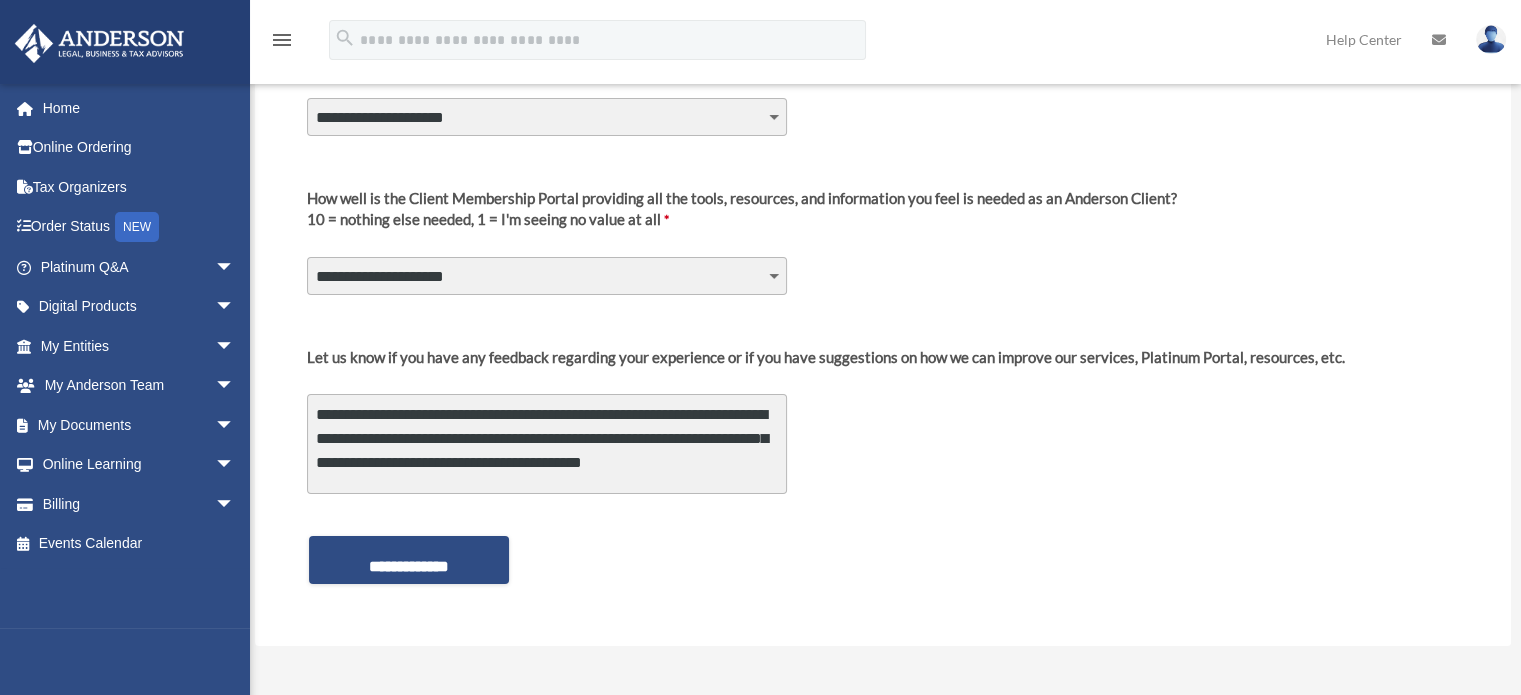 click on "**********" at bounding box center (547, 444) 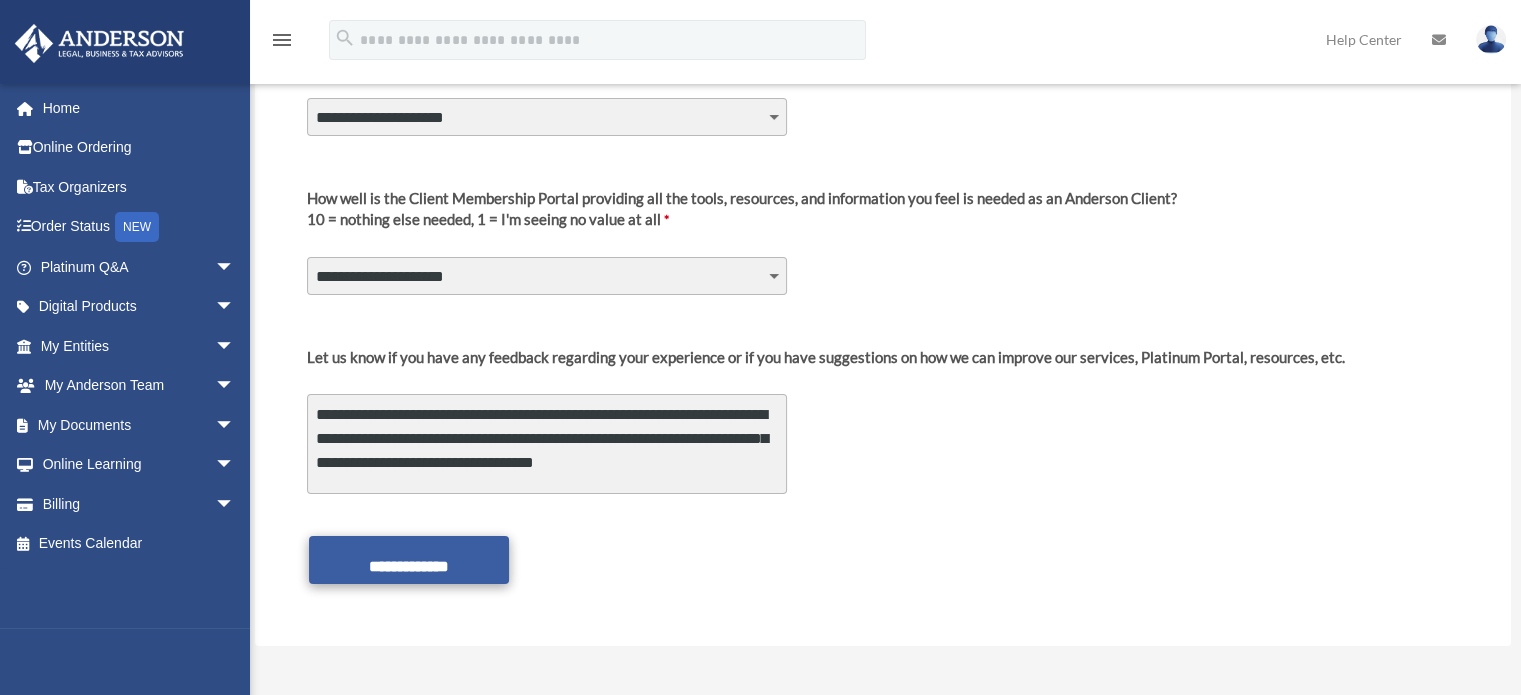 type on "**********" 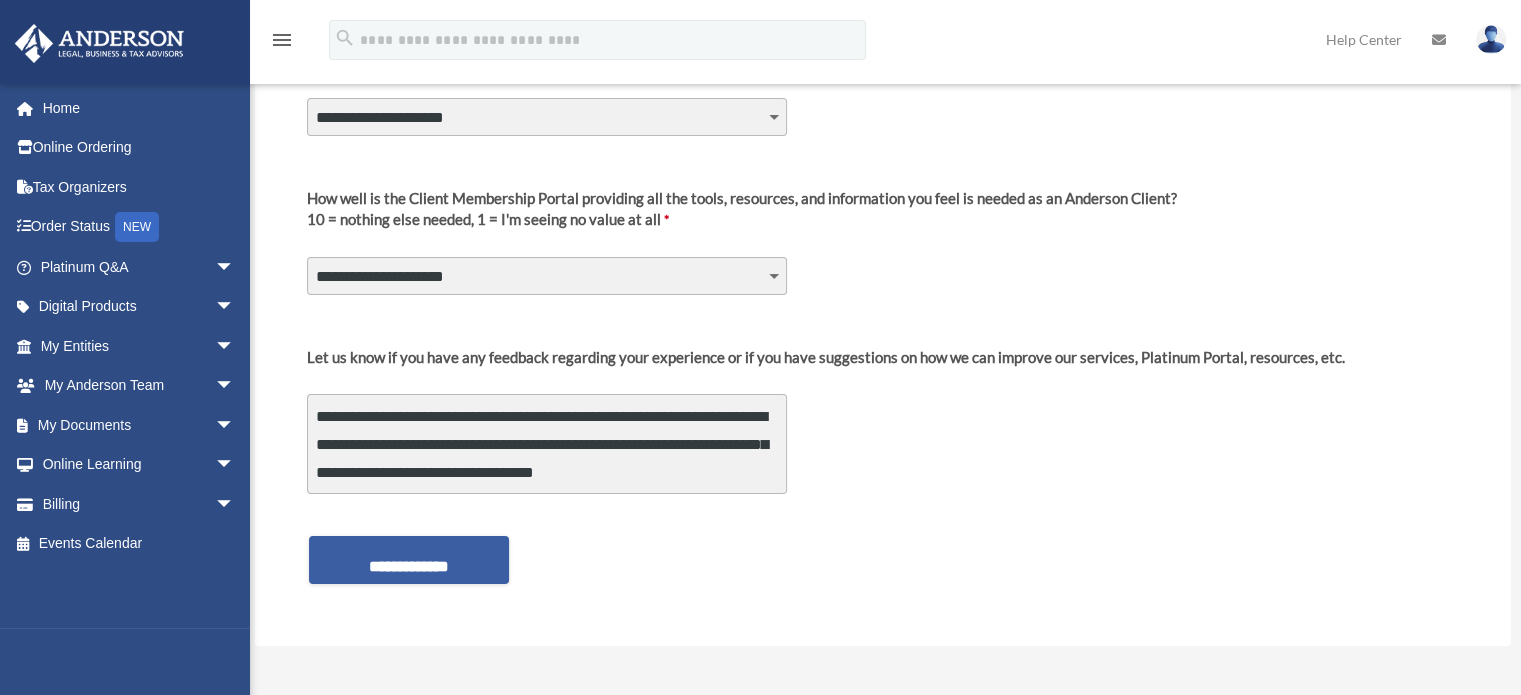 click on "**********" at bounding box center (409, 560) 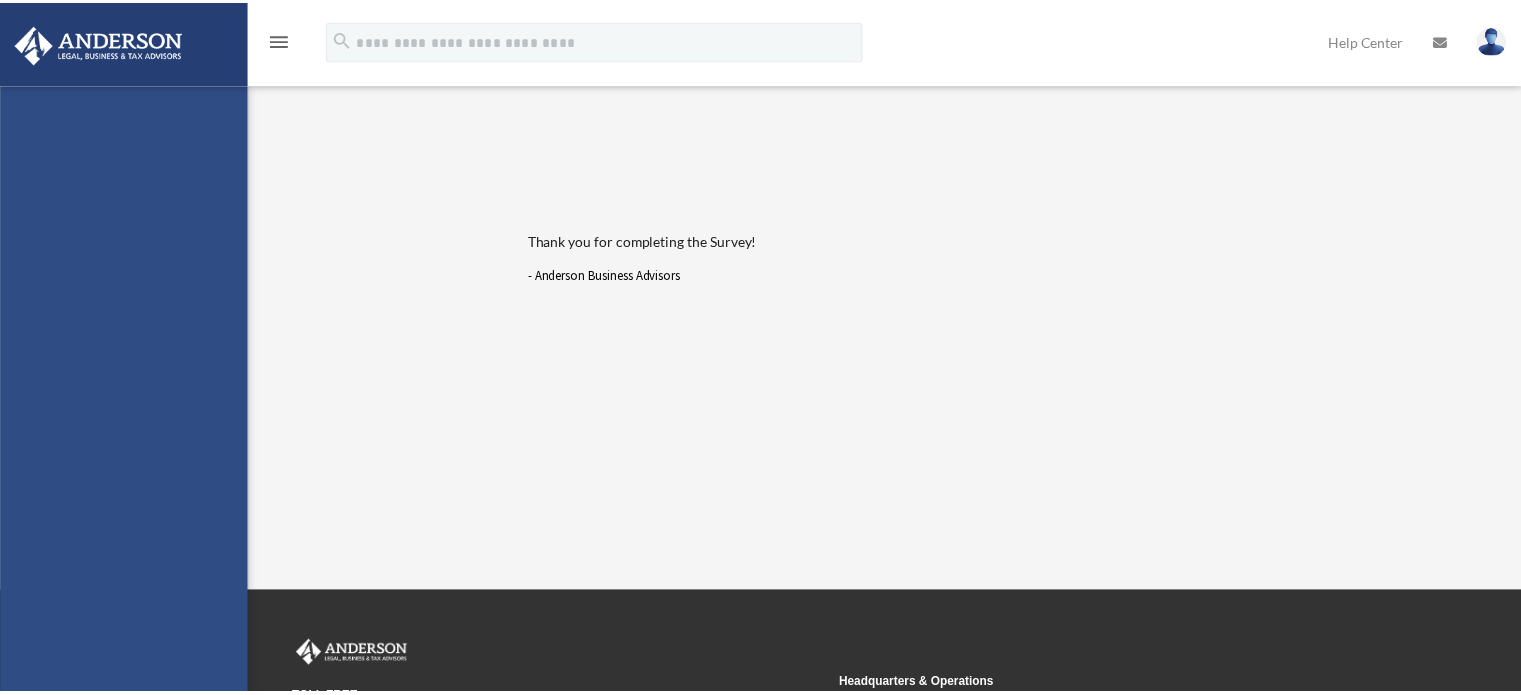 scroll, scrollTop: 0, scrollLeft: 0, axis: both 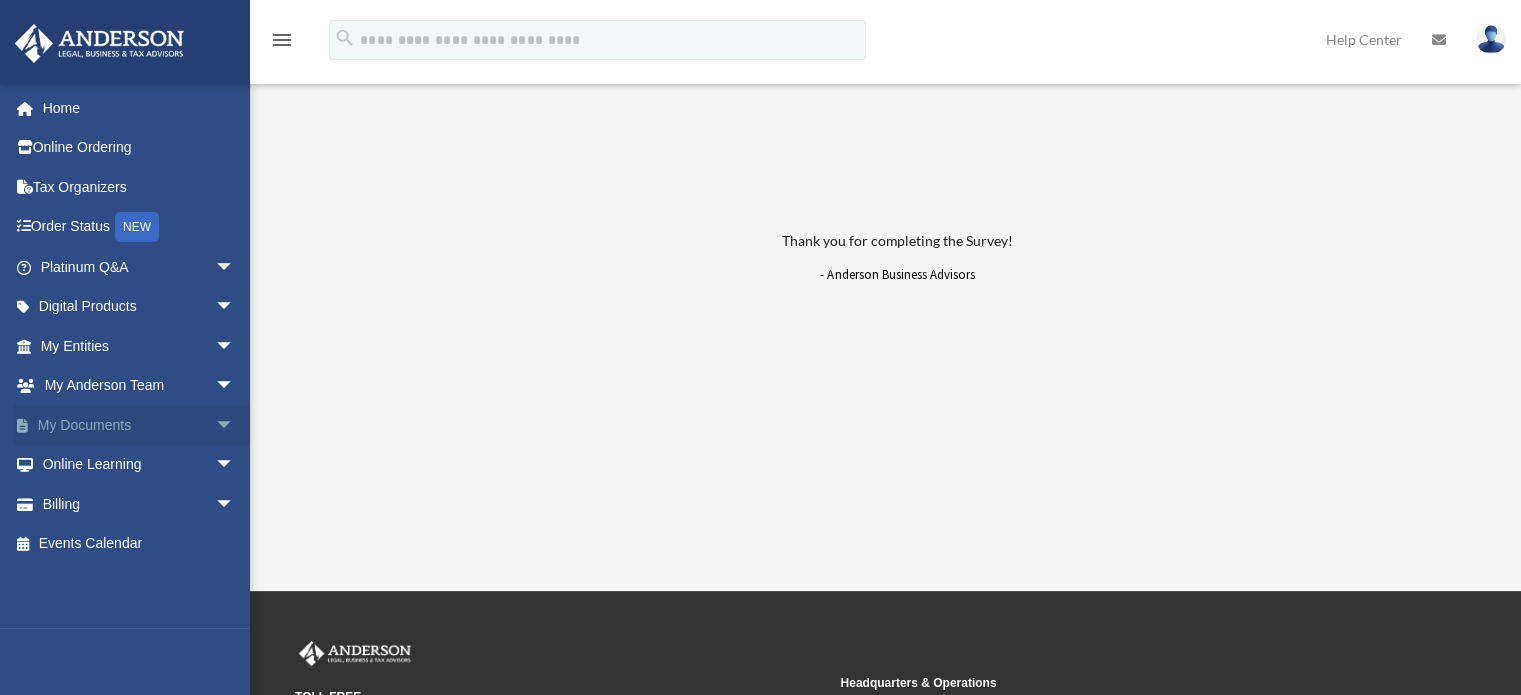 click on "arrow_drop_down" at bounding box center (235, 425) 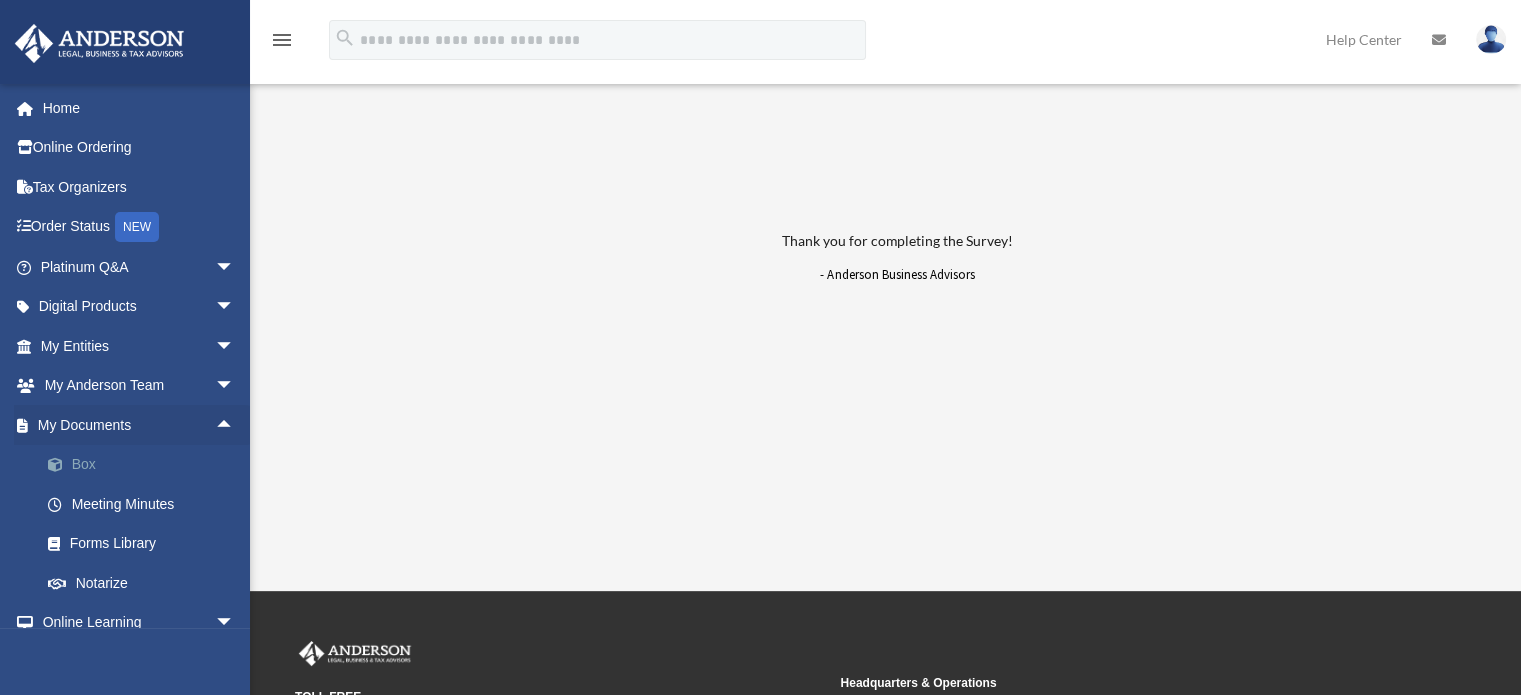 click on "Box" at bounding box center (146, 465) 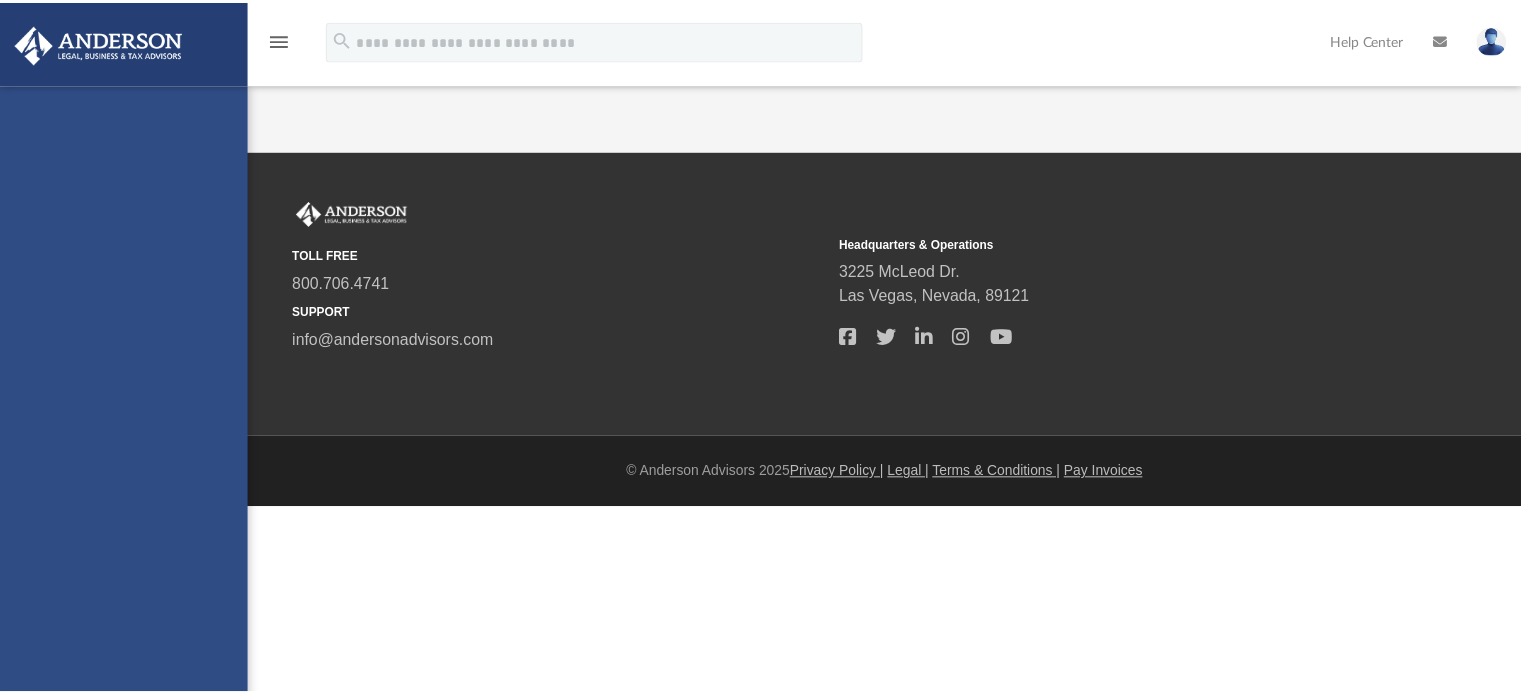 scroll, scrollTop: 0, scrollLeft: 0, axis: both 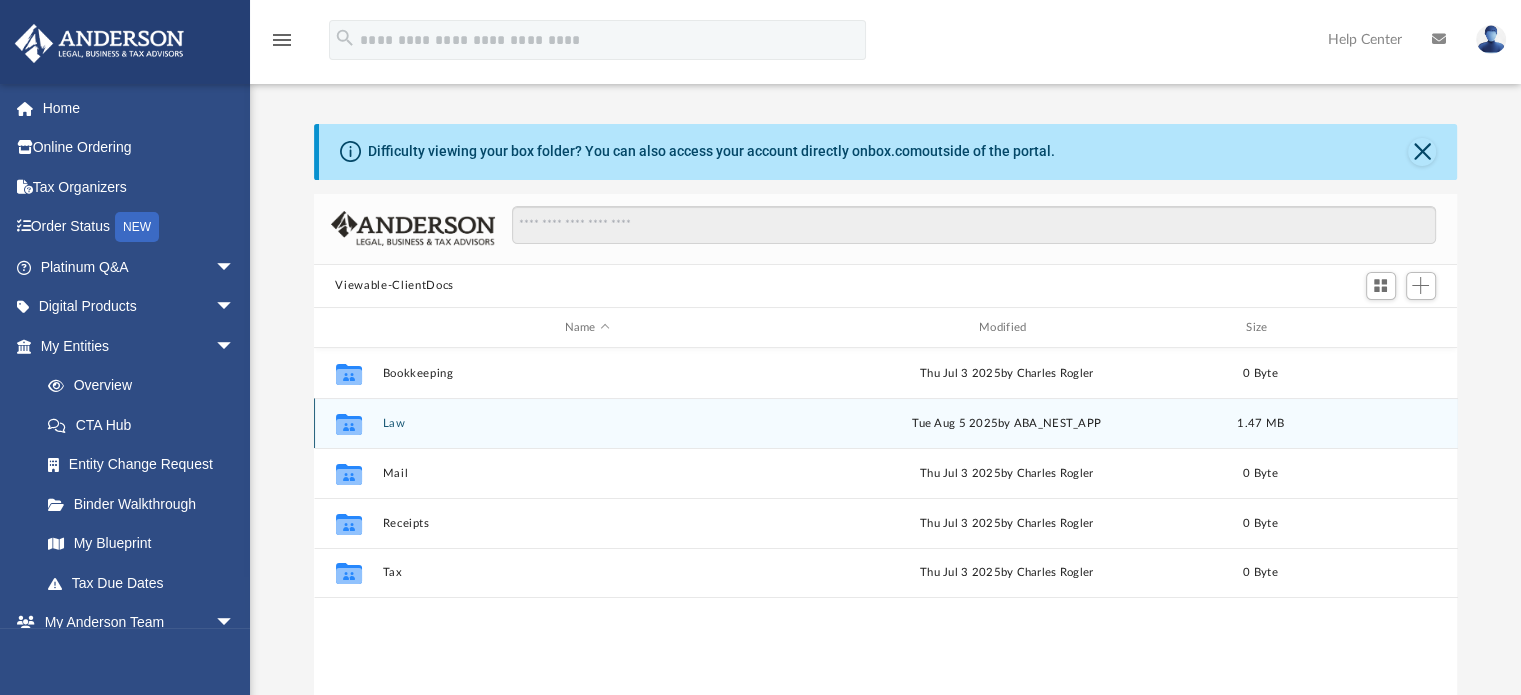 click on "Collaborated Folder" at bounding box center [348, 424] 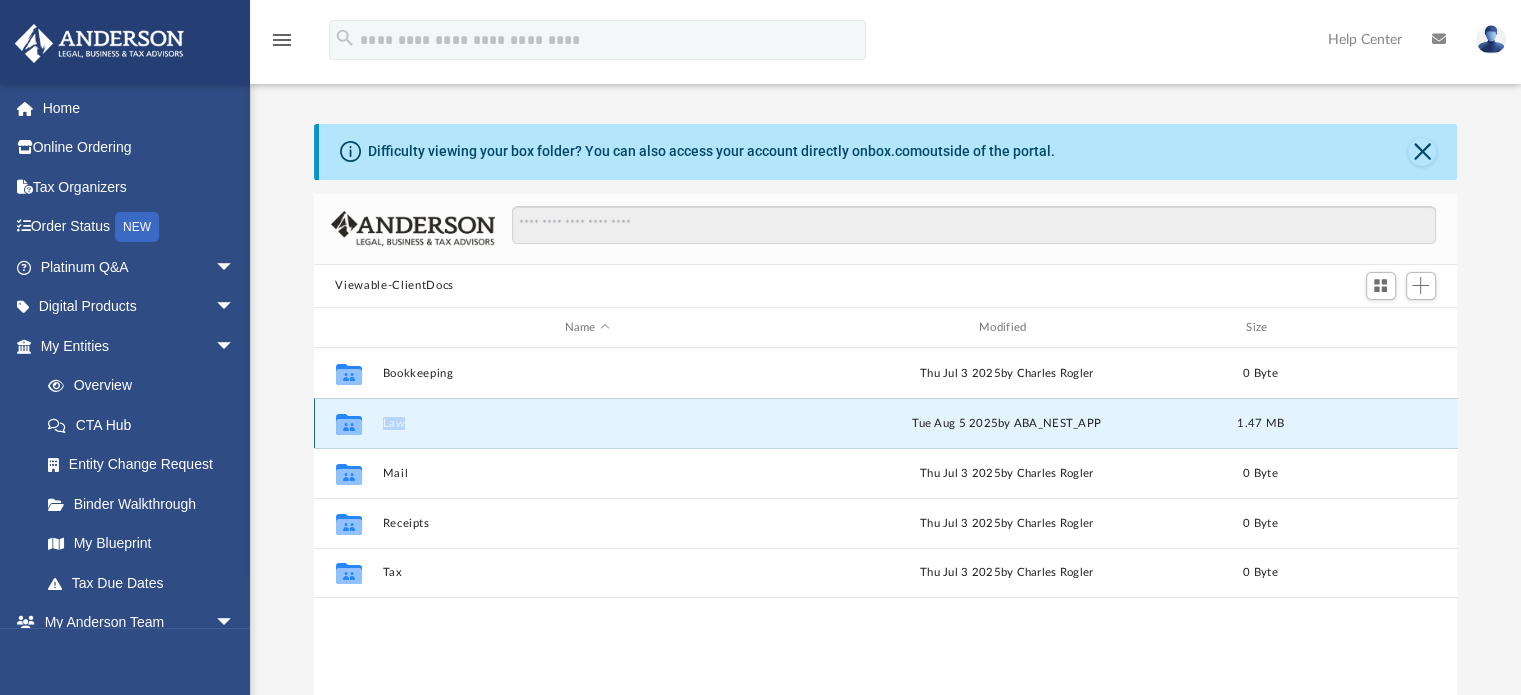 click on "Collaborated Folder" at bounding box center (348, 424) 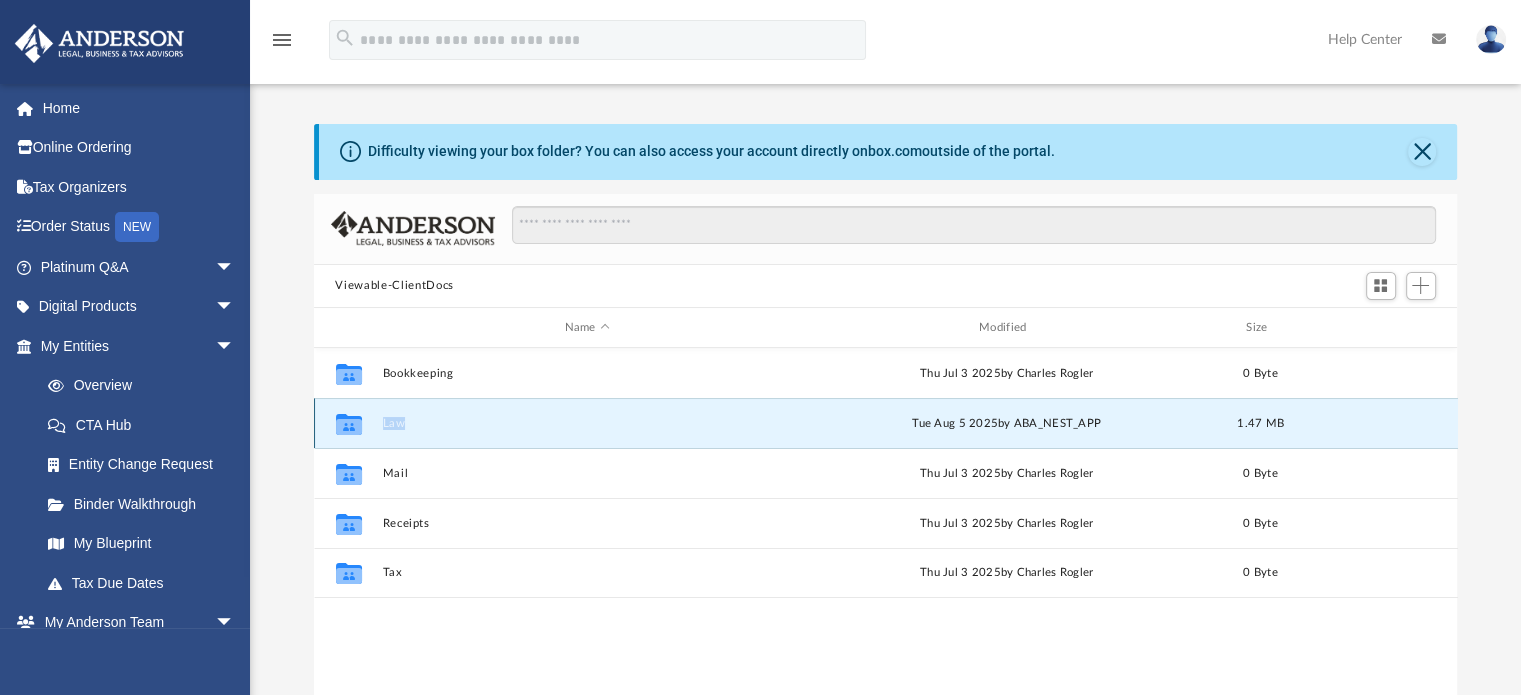 click on "Collaborated Folder Law Tue Aug 5 2025  by ABA_NEST_APP 1.47 MB" at bounding box center [886, 423] 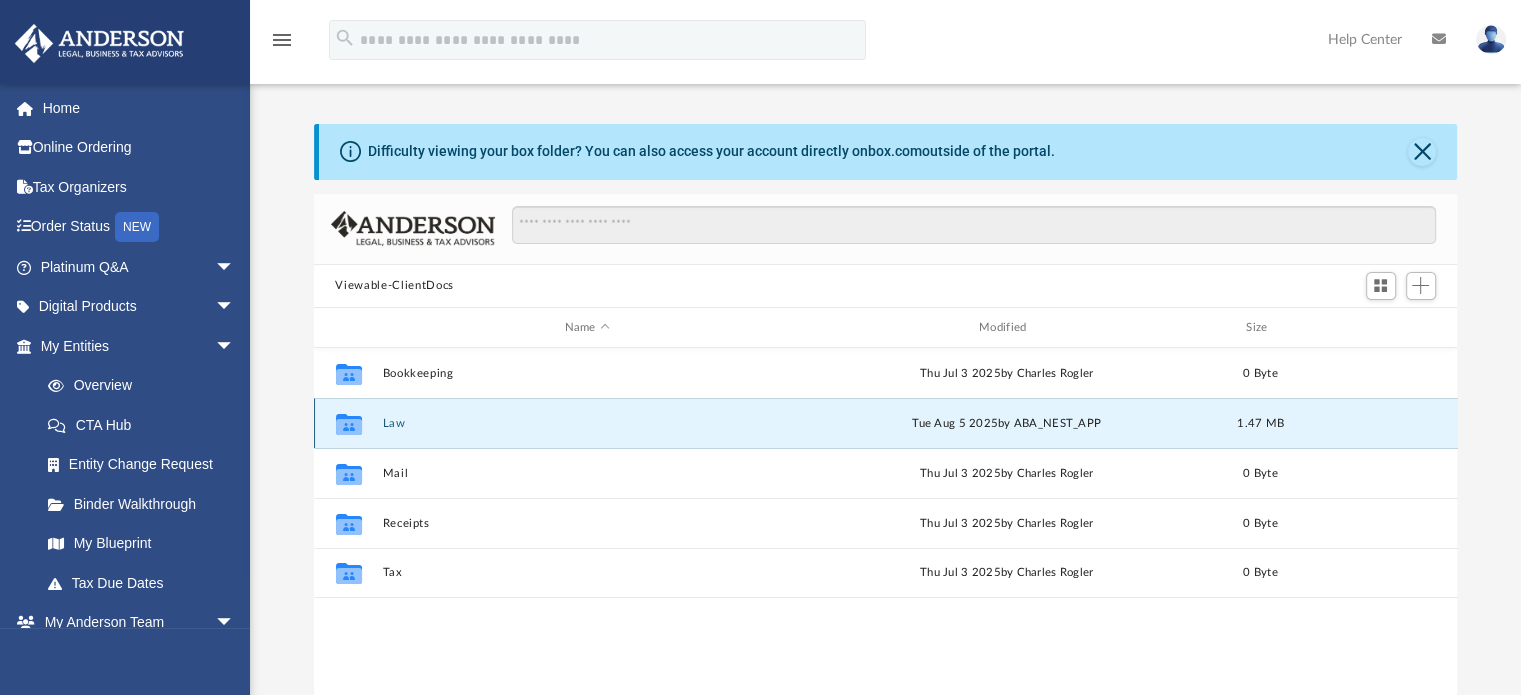 click on "Tue Aug 5 2025  by ABA_NEST_APP" at bounding box center [1006, 424] 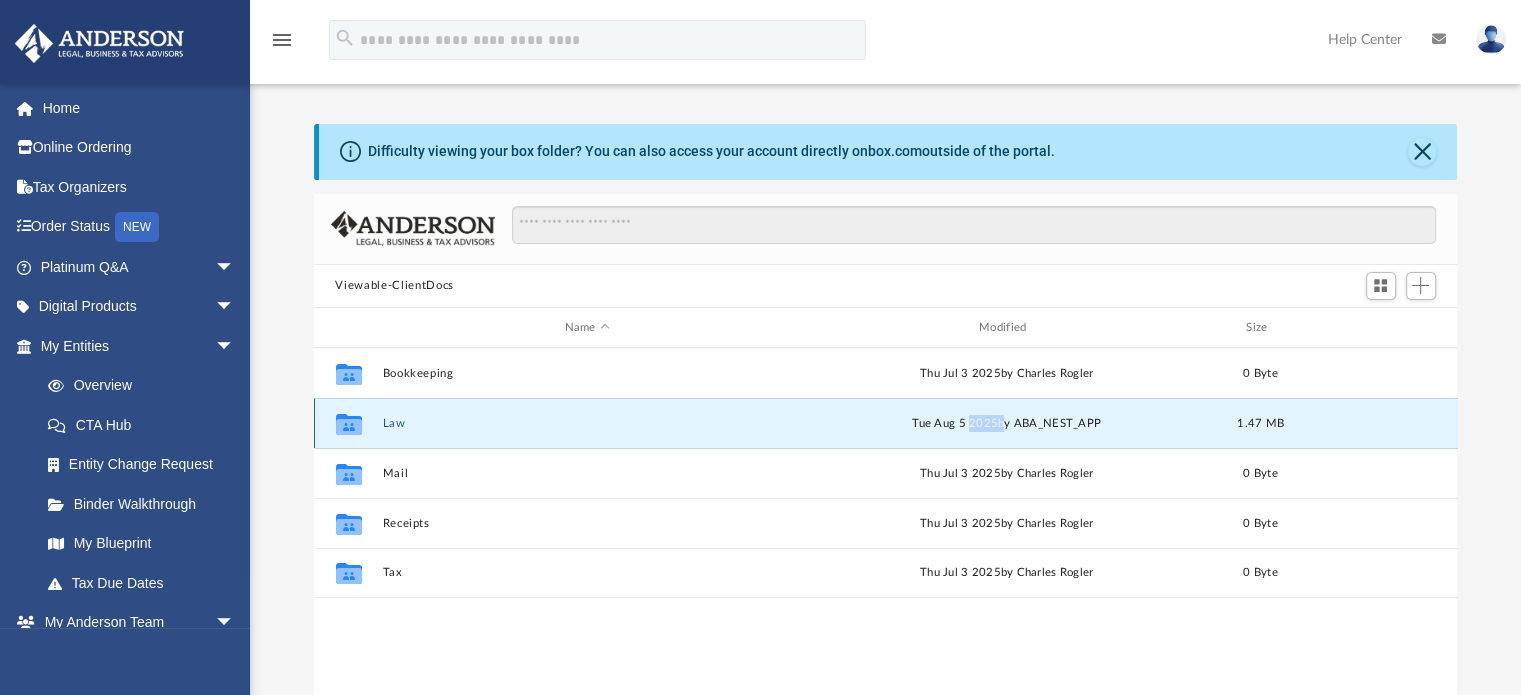 click on "Tue Aug 5 2025  by ABA_NEST_APP" at bounding box center (1006, 424) 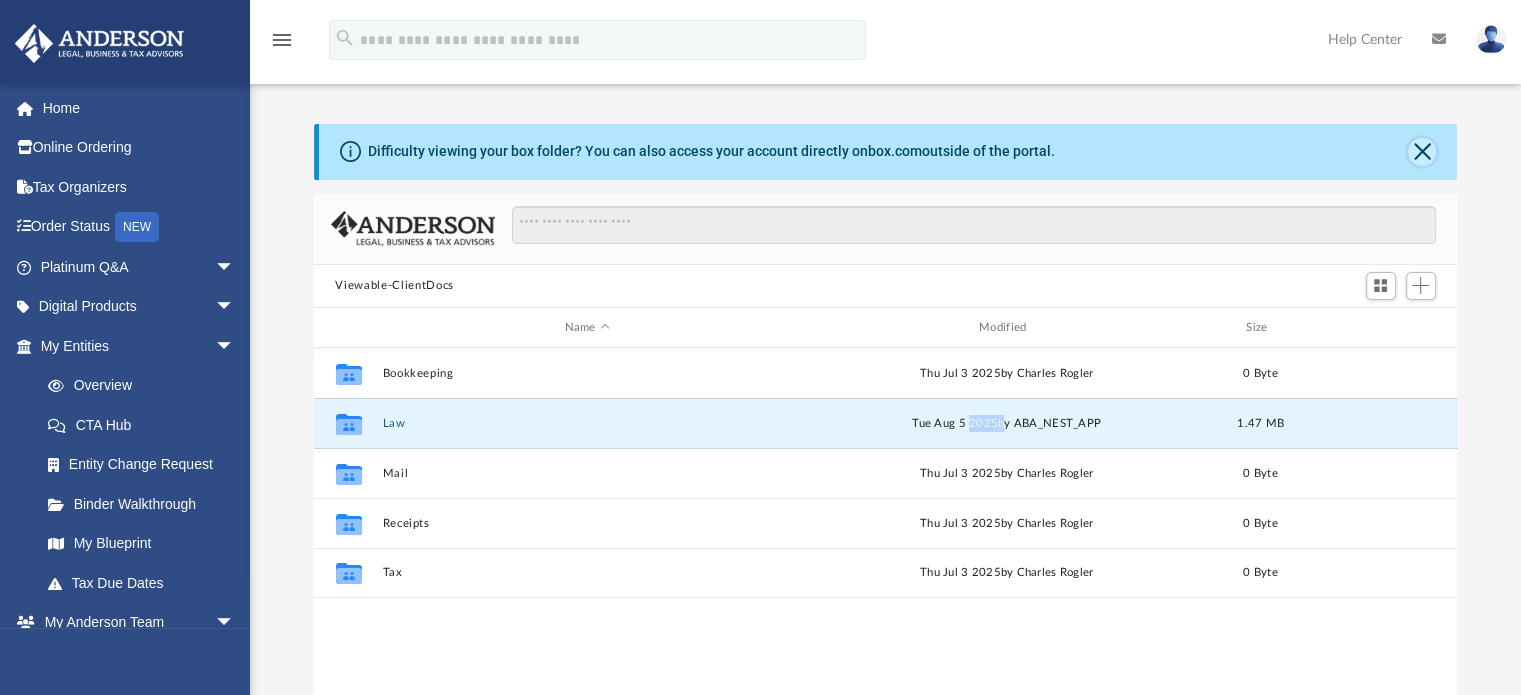 click 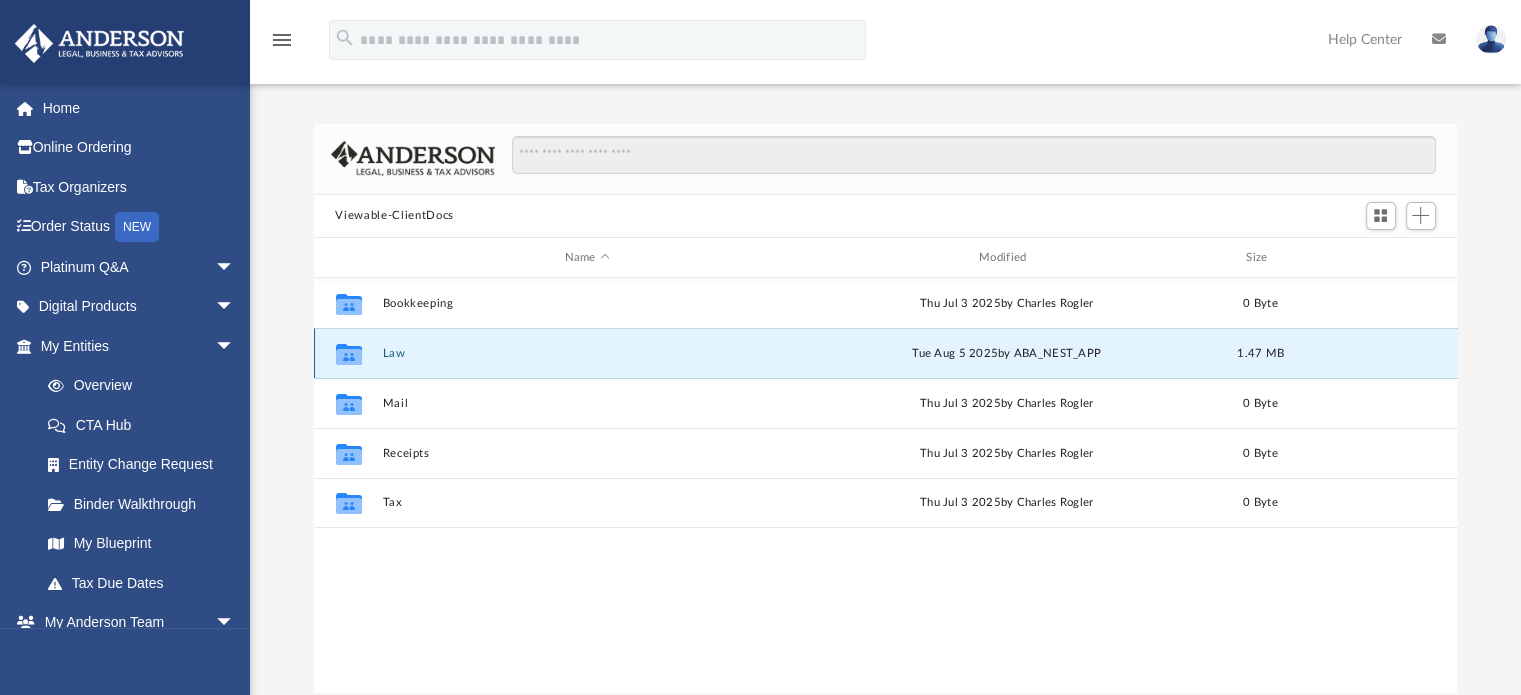click 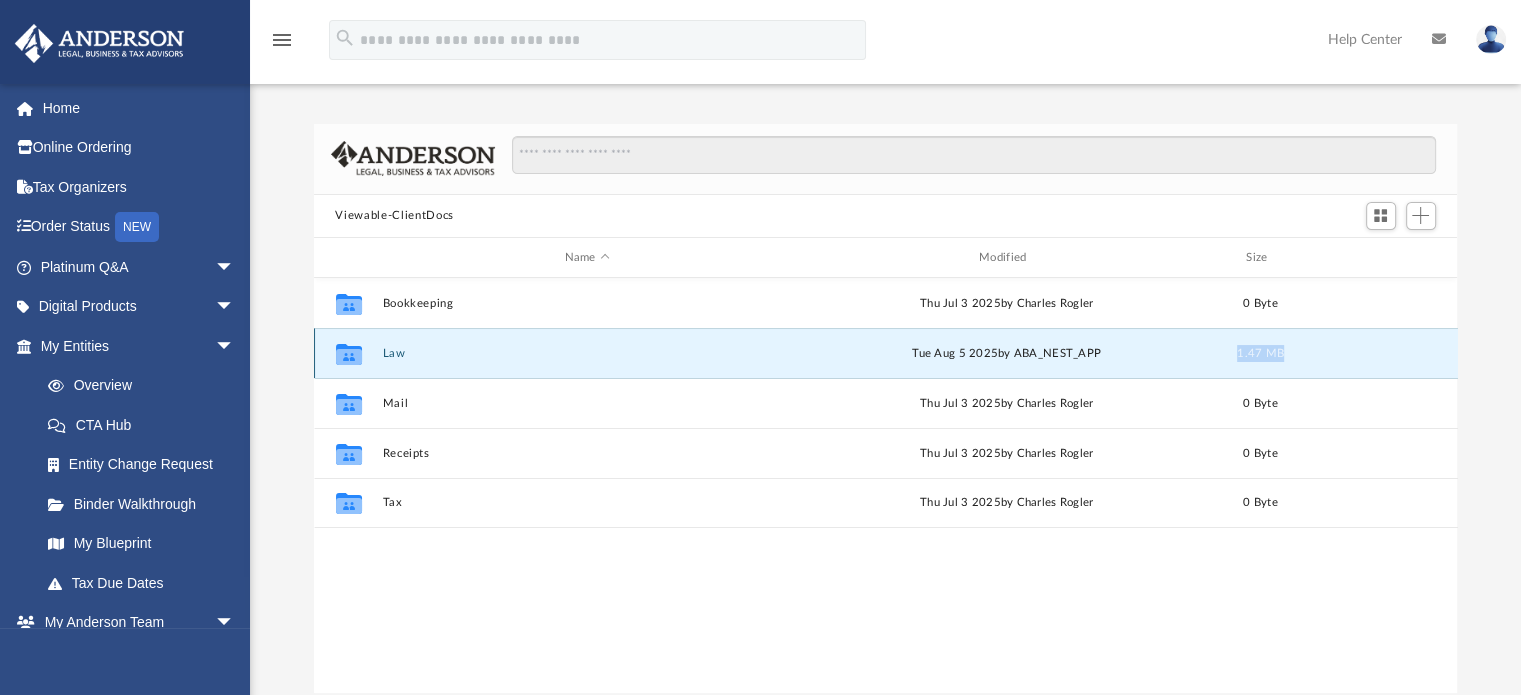 click on "Collaborated Folder Law Tue Aug 5 2025  by ABA_NEST_APP 1.47 MB" at bounding box center (886, 353) 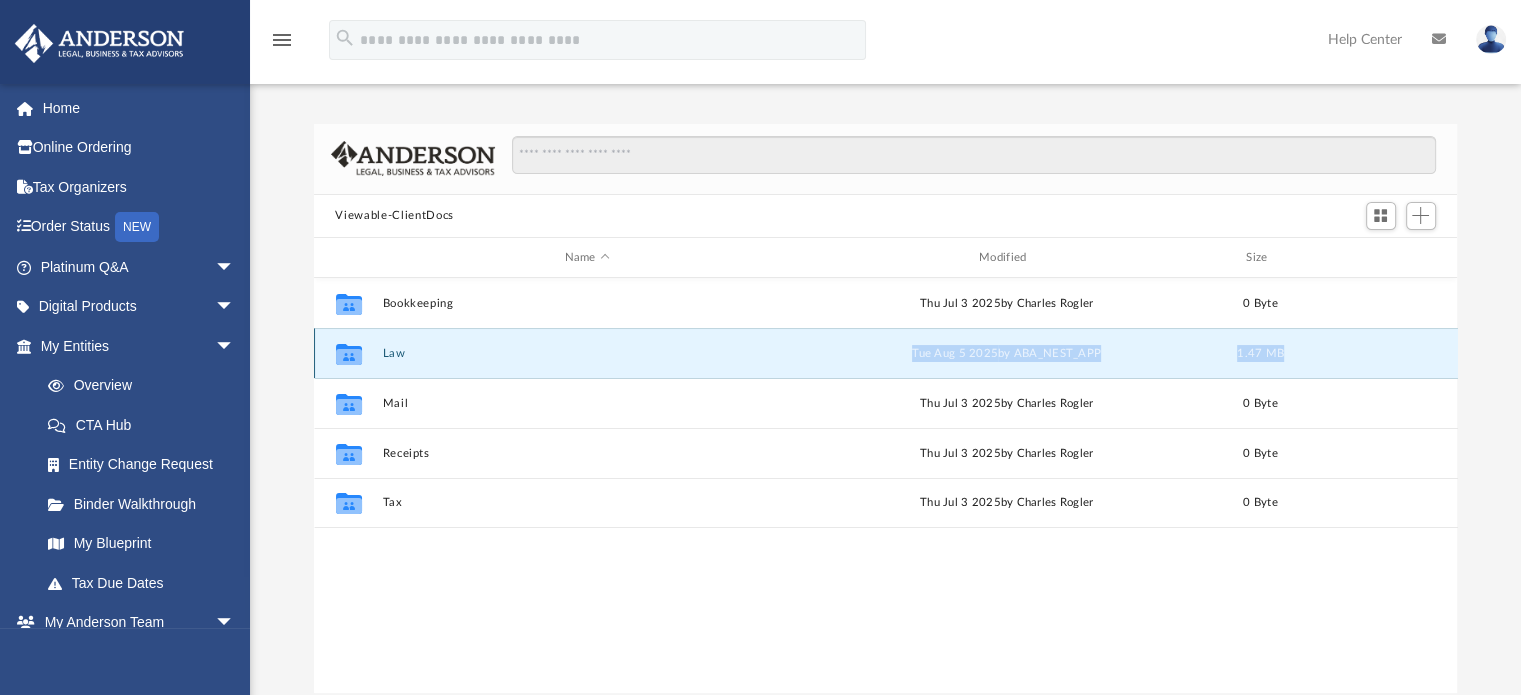 drag, startPoint x: 1325, startPoint y: 356, endPoint x: 1037, endPoint y: 366, distance: 288.17355 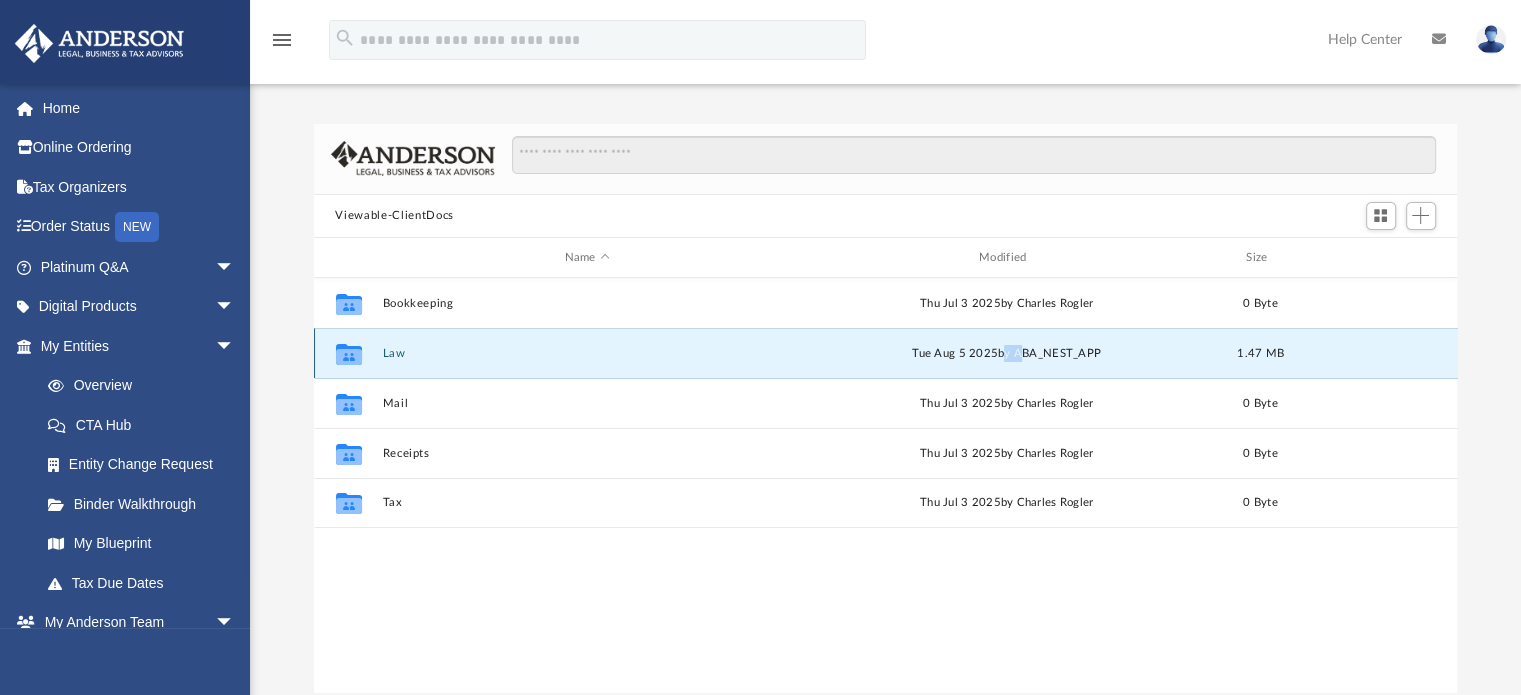 click on "Tue Aug 5 2025  by ABA_NEST_APP" at bounding box center [1006, 354] 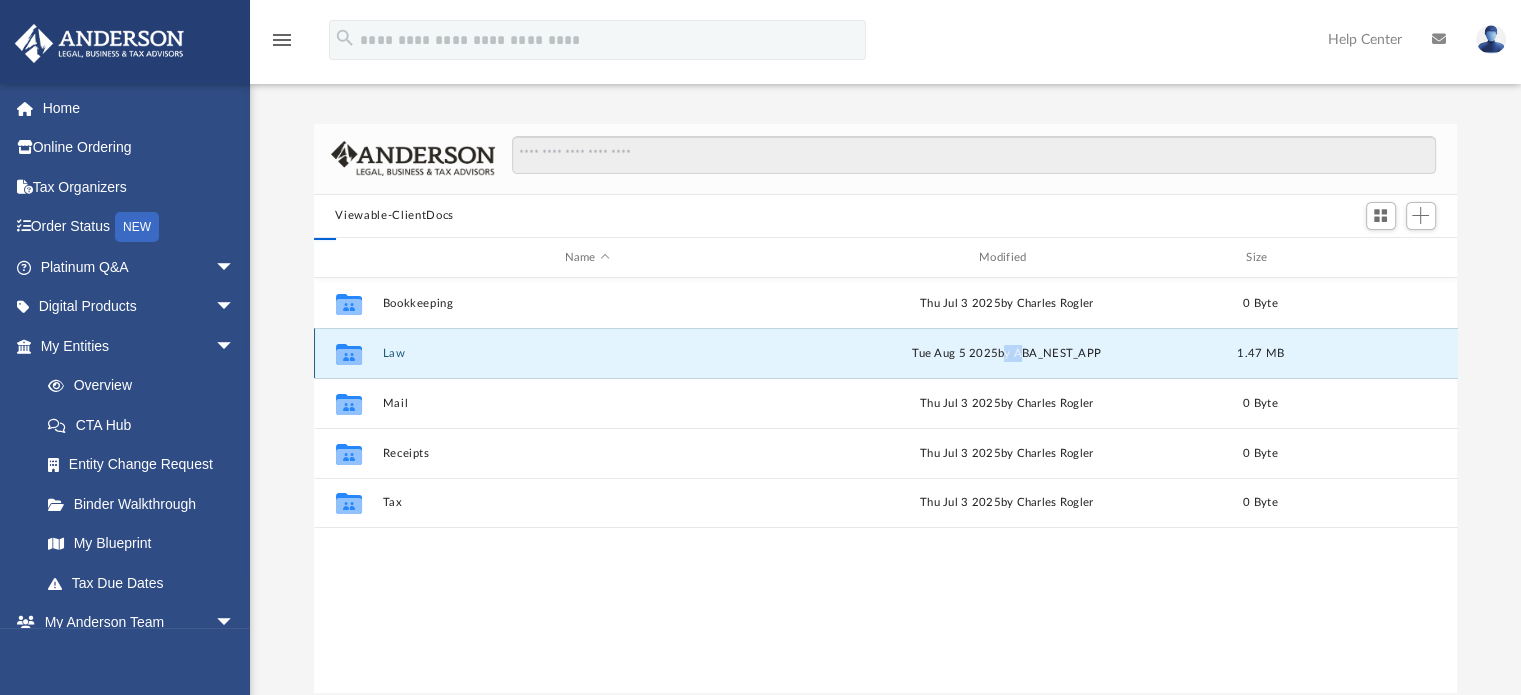 click on "Law" at bounding box center [587, 353] 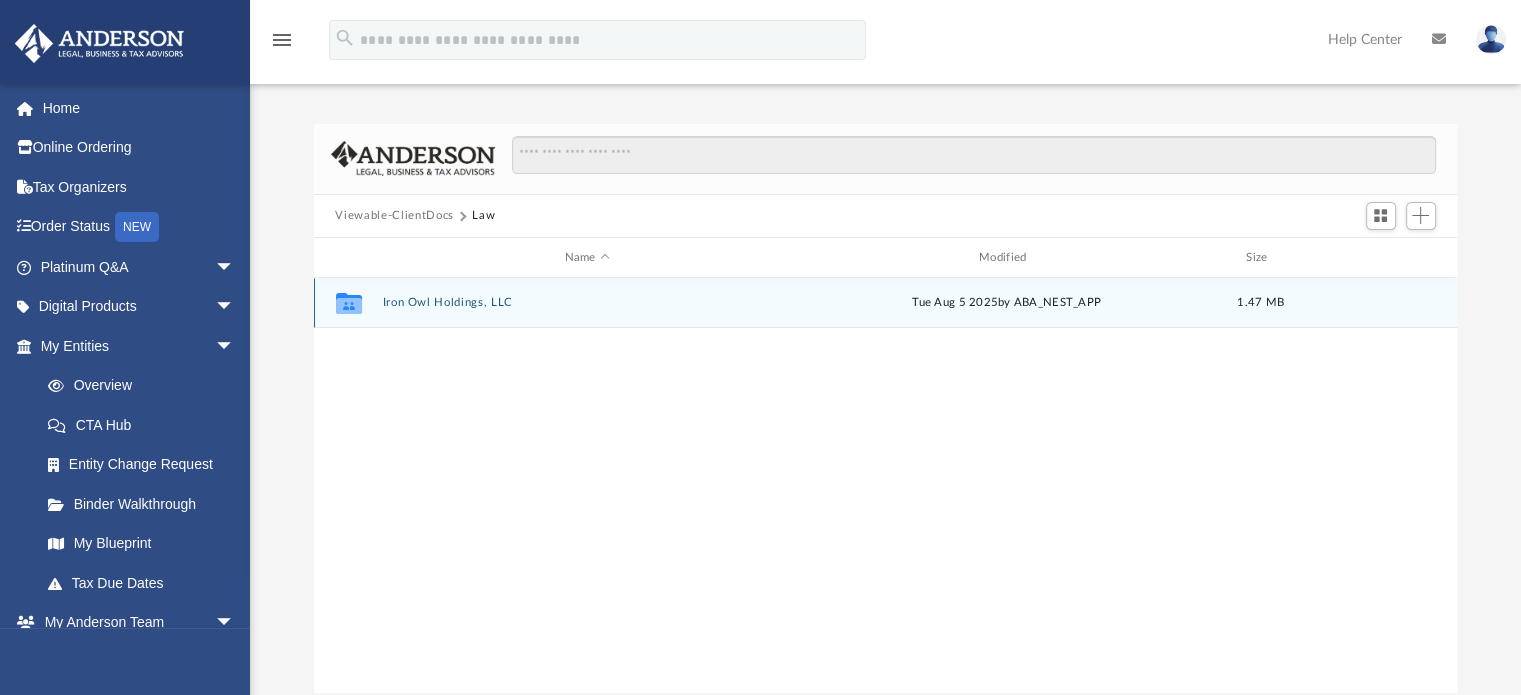 click on "Collaborated Folder" at bounding box center (348, 303) 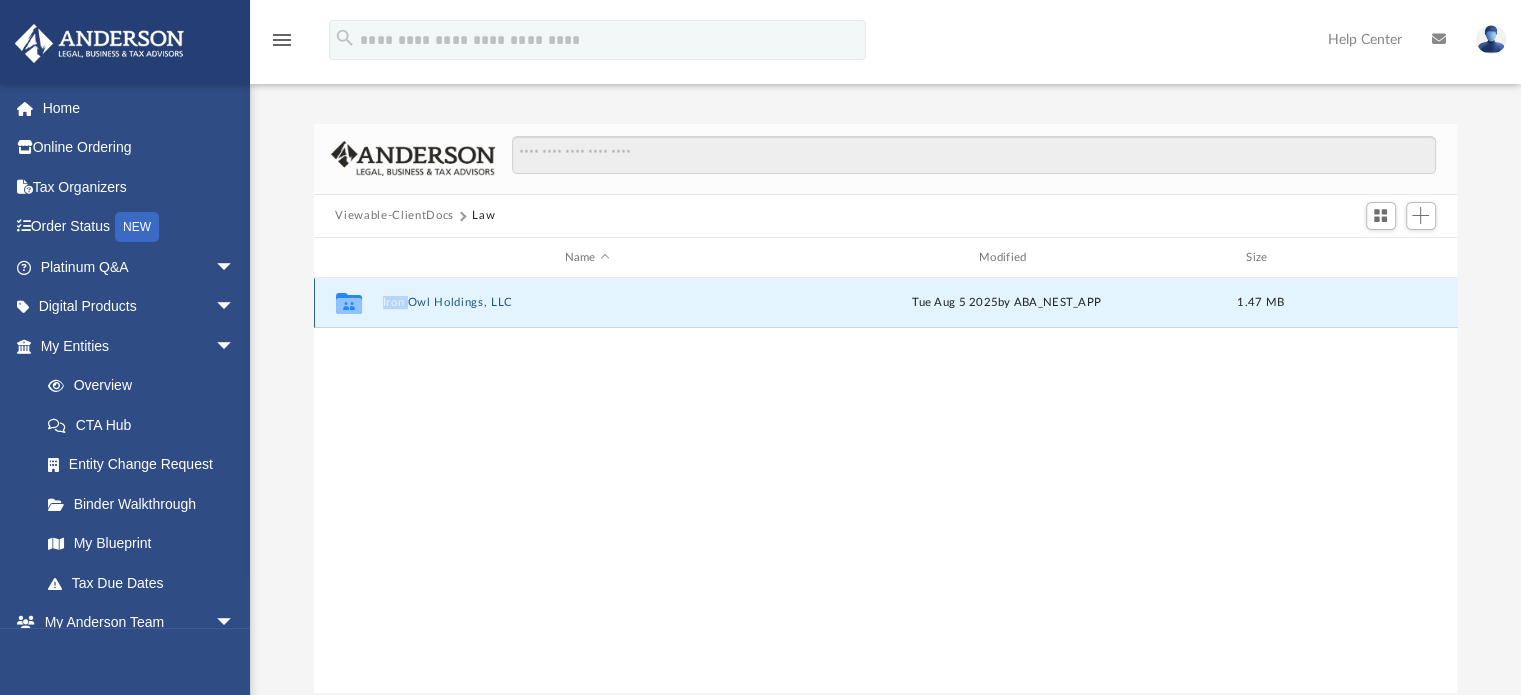 click on "Collaborated Folder" at bounding box center (348, 303) 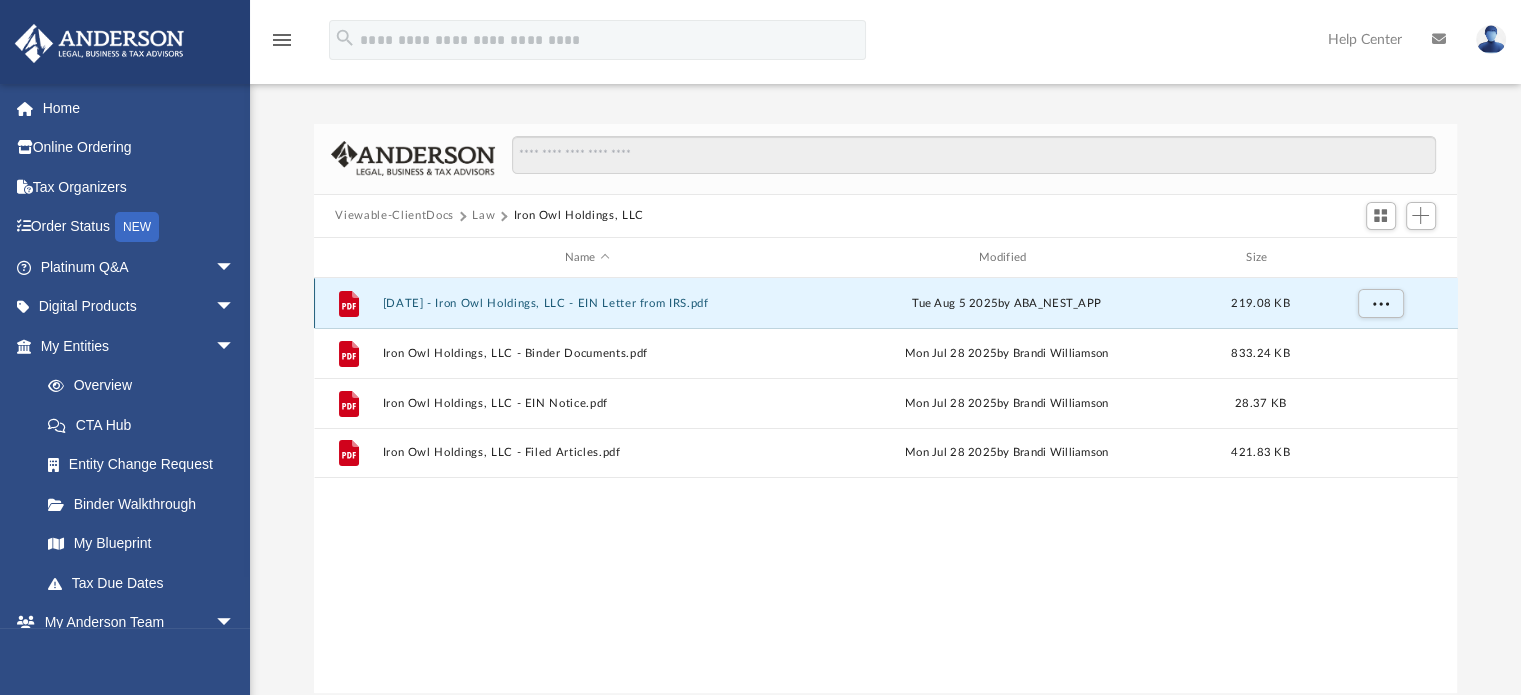 click on "2025.08.05 (10:15:21) - Iron Owl Holdings, LLC - EIN Letter from IRS.pdf" at bounding box center [587, 303] 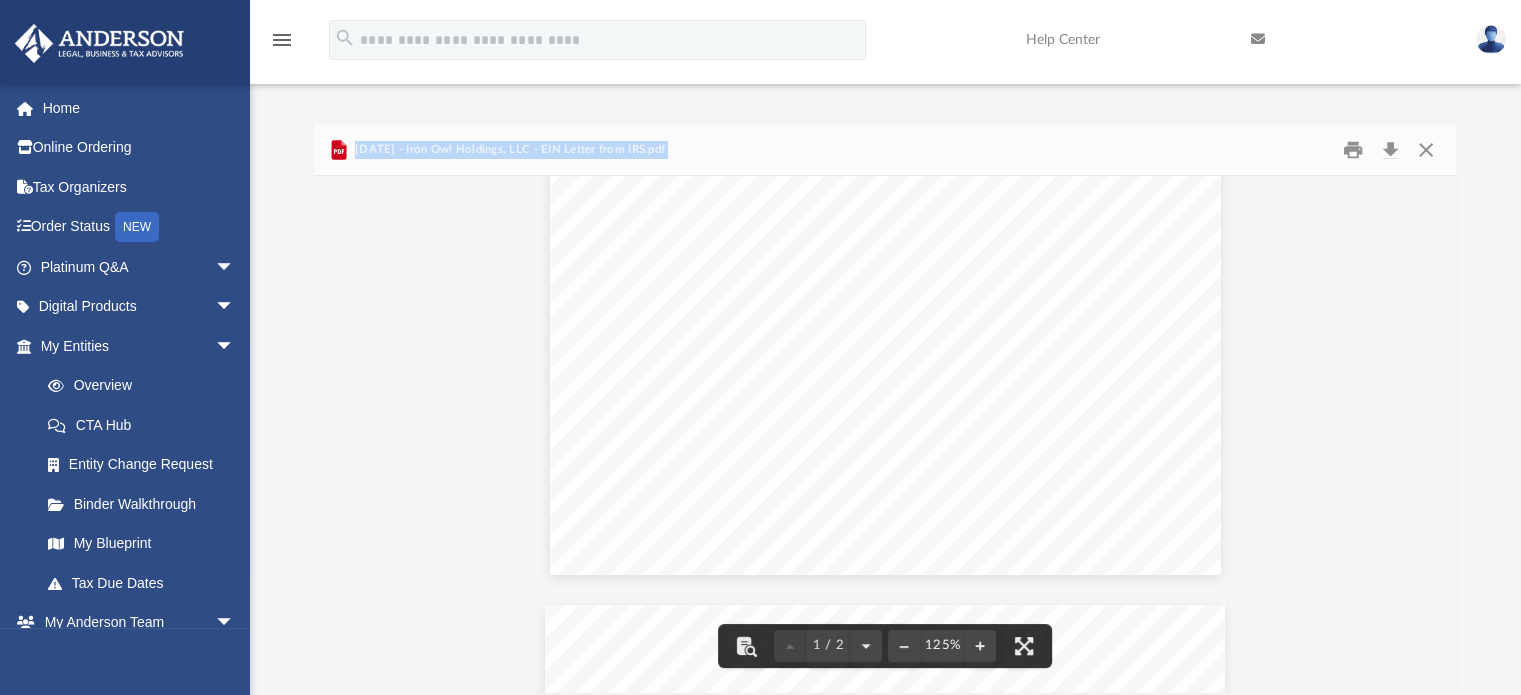 scroll, scrollTop: 456, scrollLeft: 0, axis: vertical 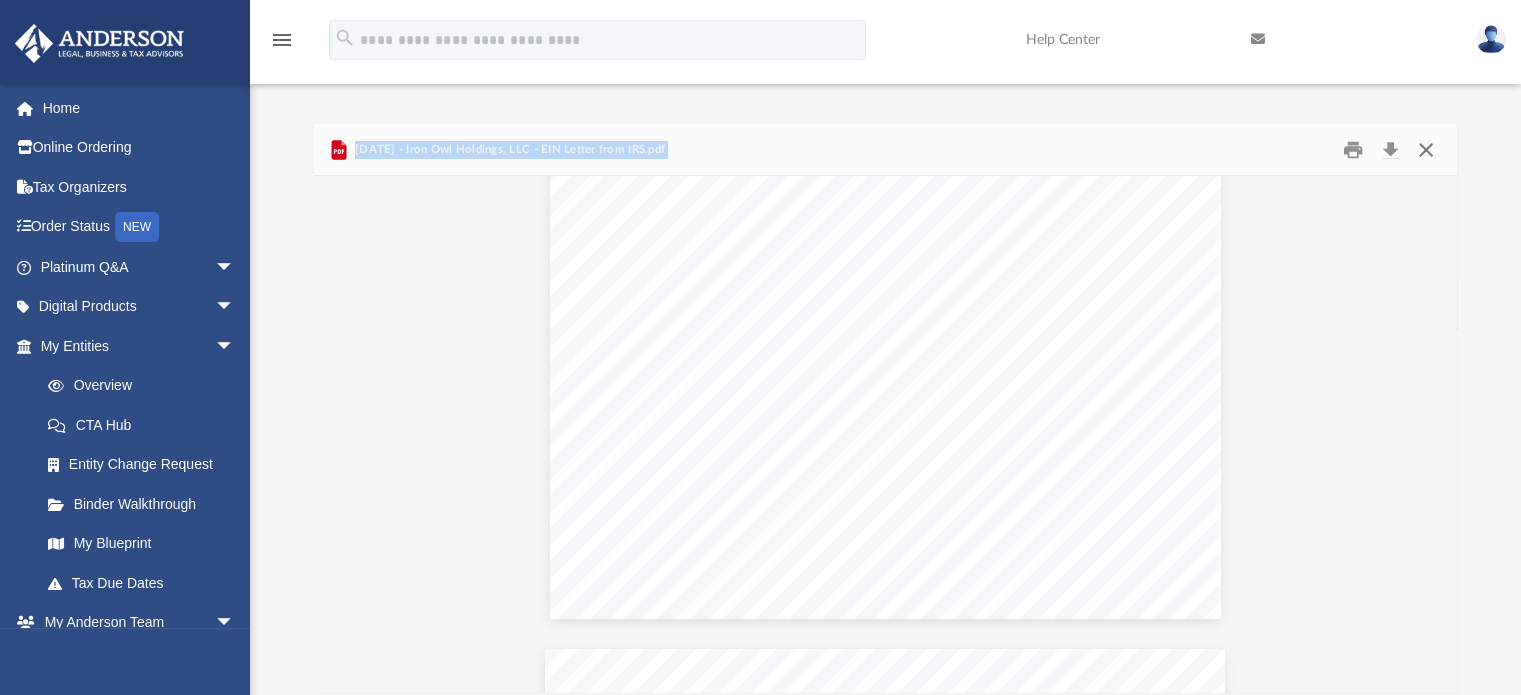 click at bounding box center (1426, 149) 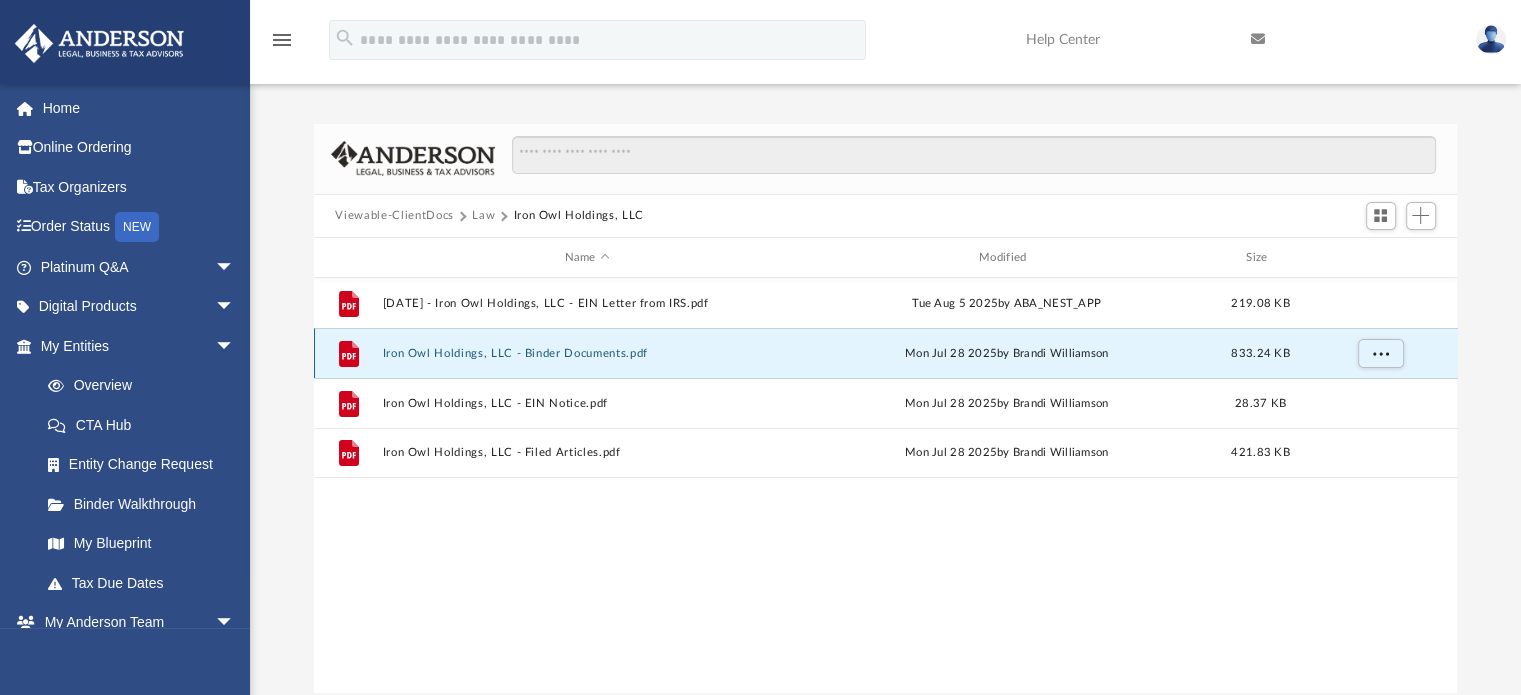 click on "Iron Owl Holdings, LLC - Binder Documents.pdf" at bounding box center [587, 353] 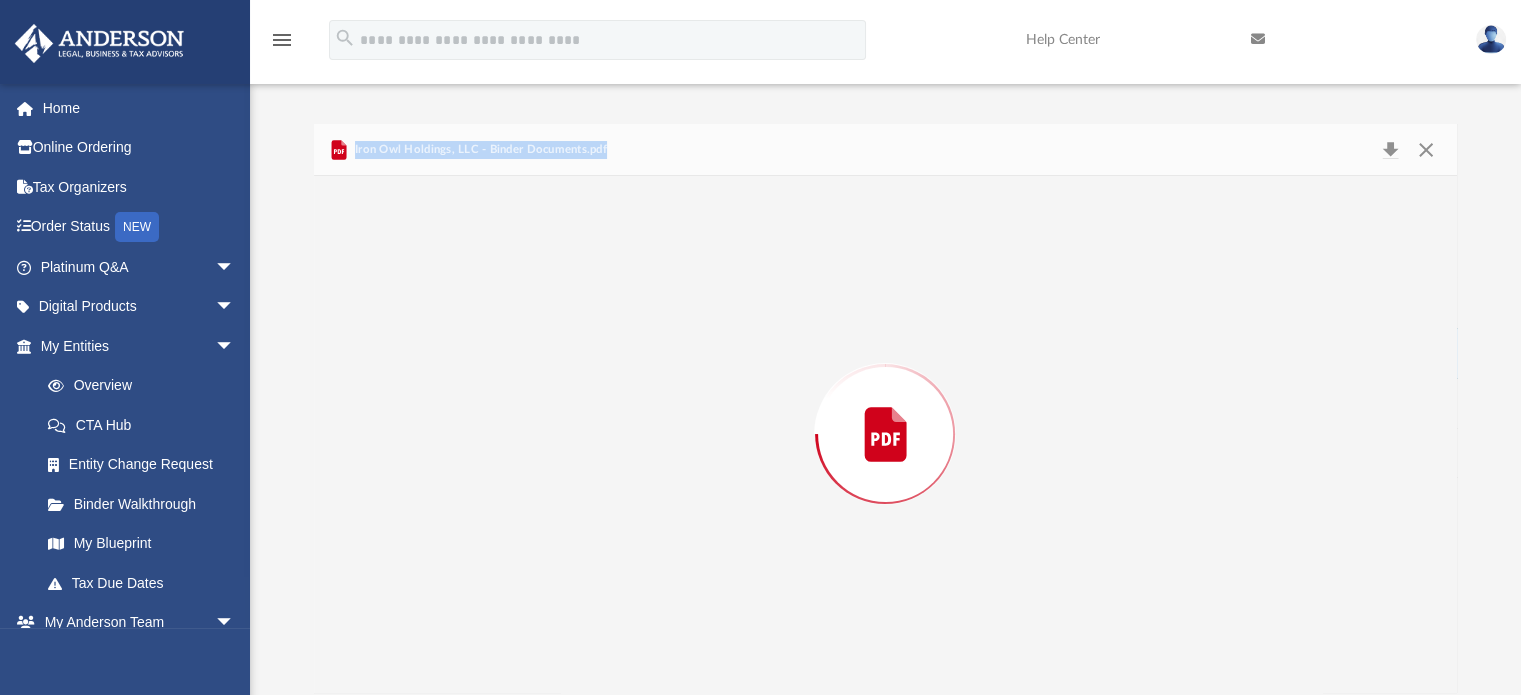 click at bounding box center (886, 434) 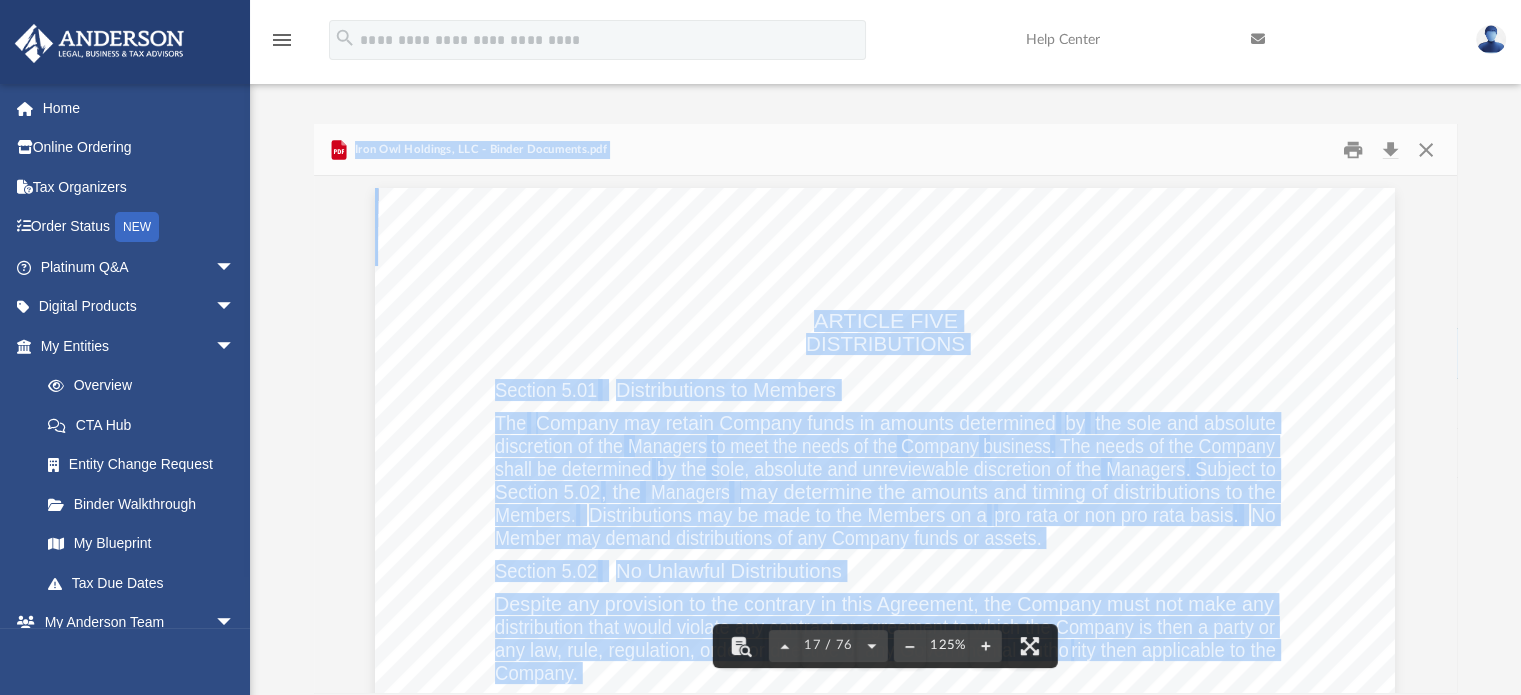 scroll, scrollTop: 21688, scrollLeft: 0, axis: vertical 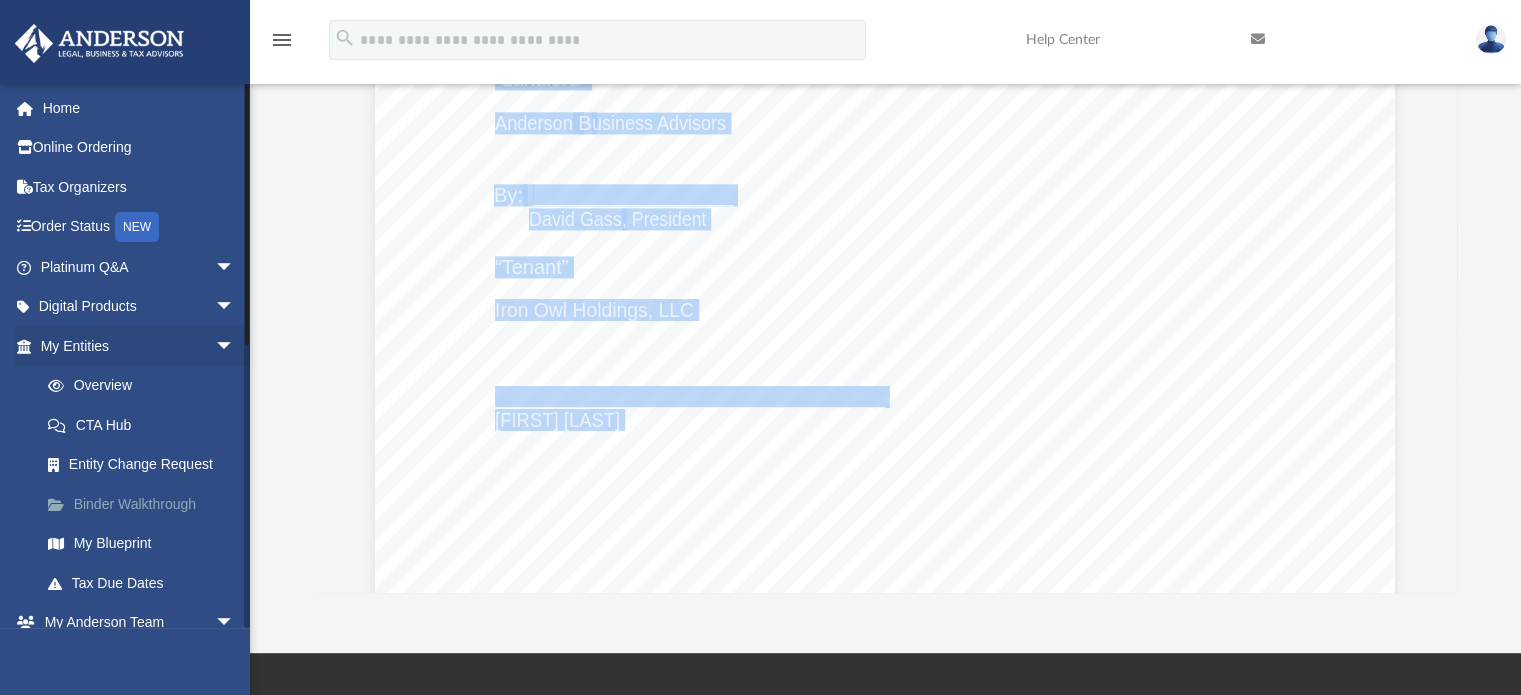 click on "Binder Walkthrough" at bounding box center (146, 504) 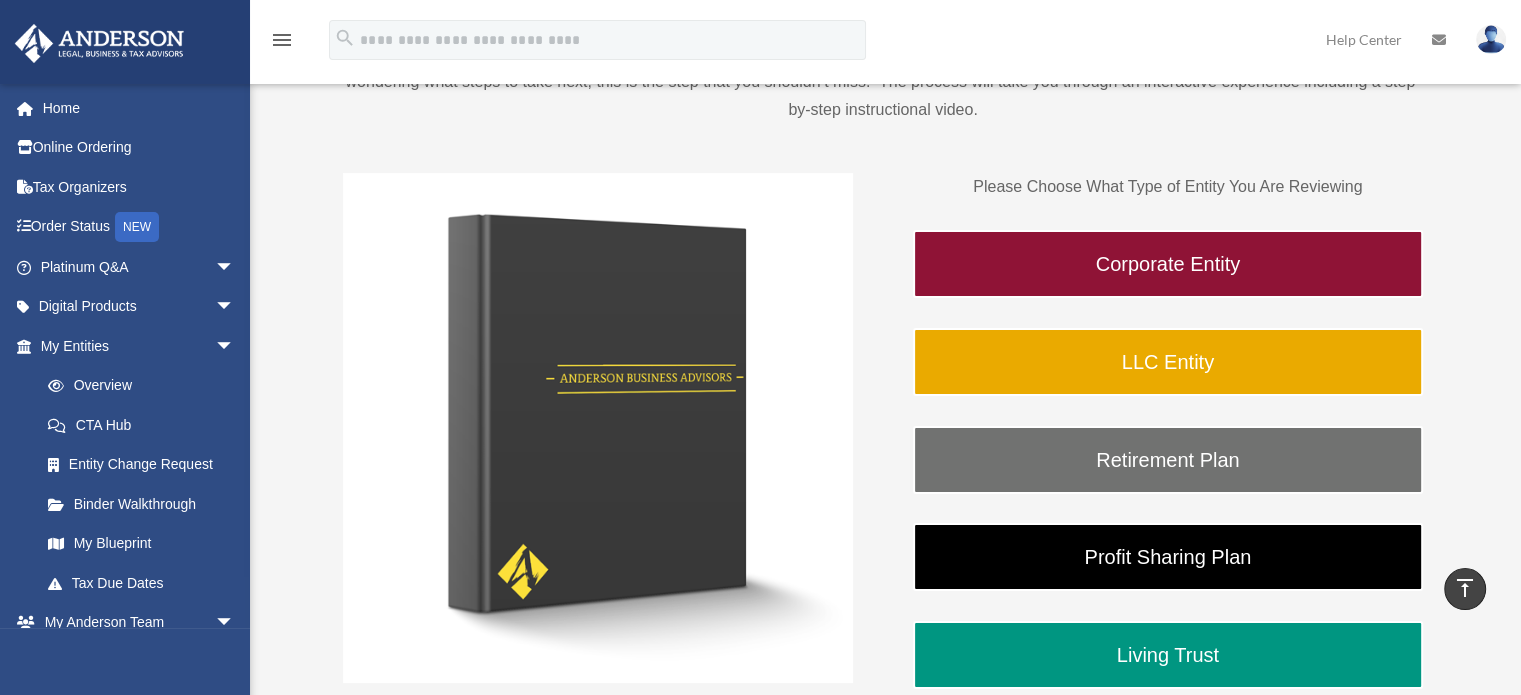 scroll, scrollTop: 0, scrollLeft: 0, axis: both 